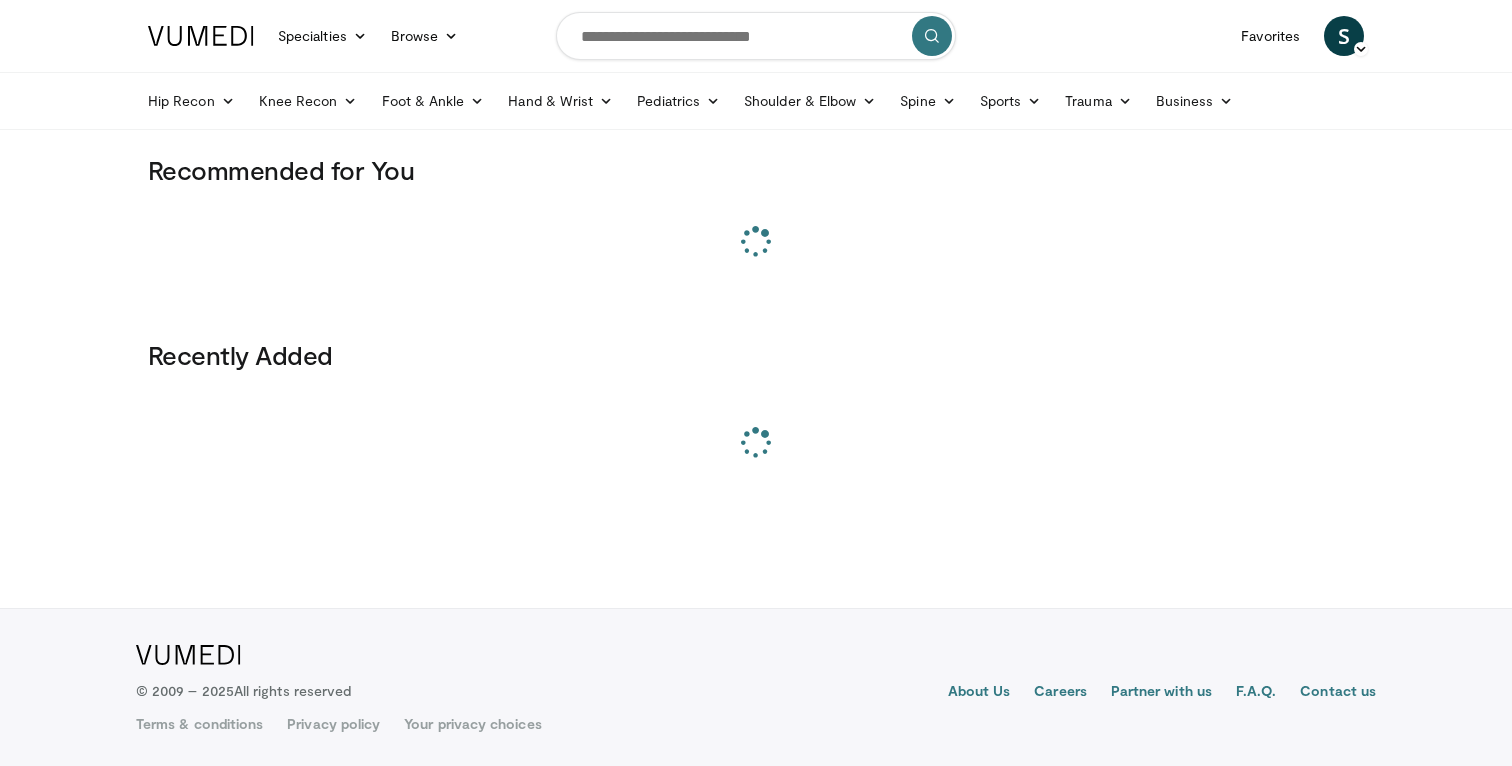 scroll, scrollTop: 0, scrollLeft: 0, axis: both 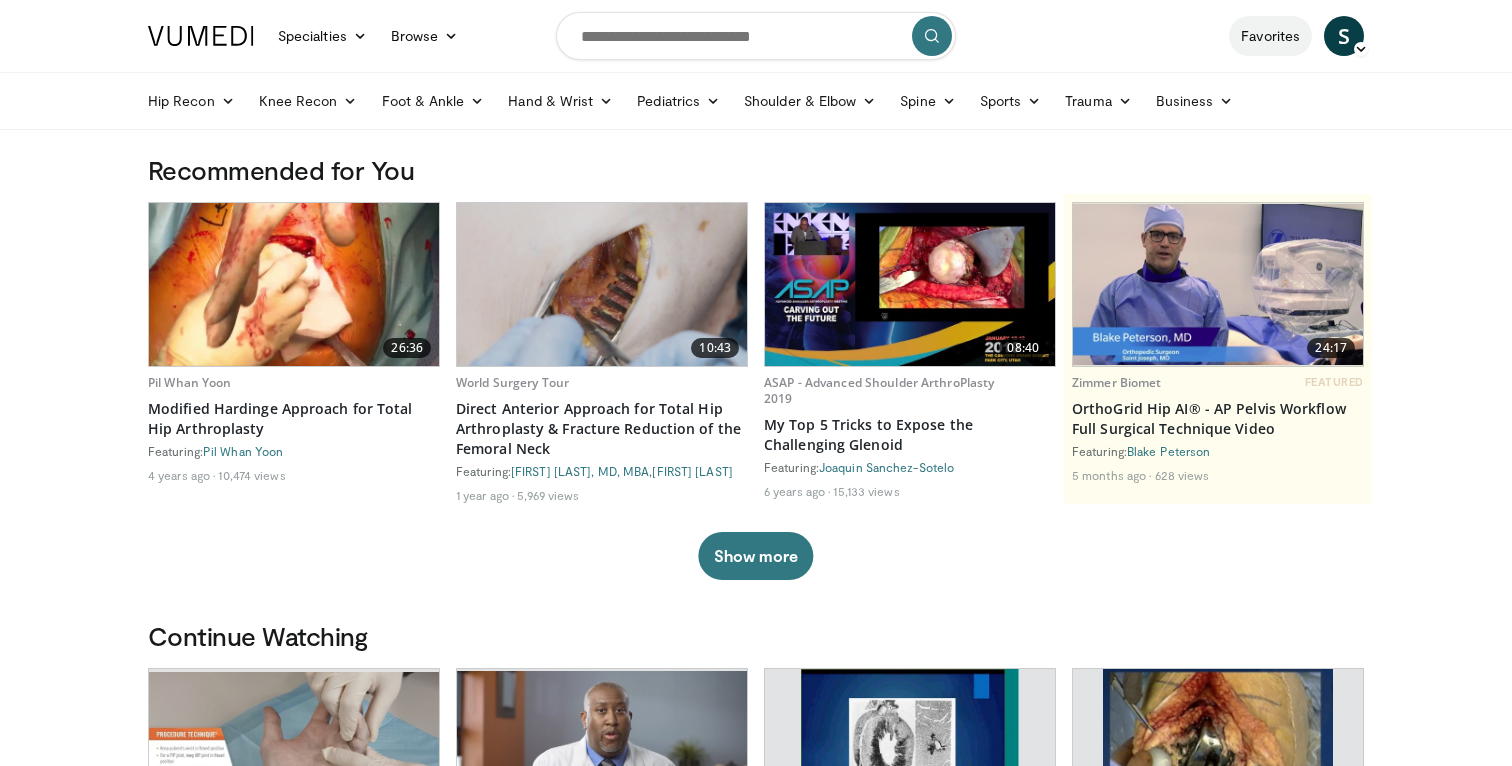 click on "Favorites" at bounding box center (1270, 36) 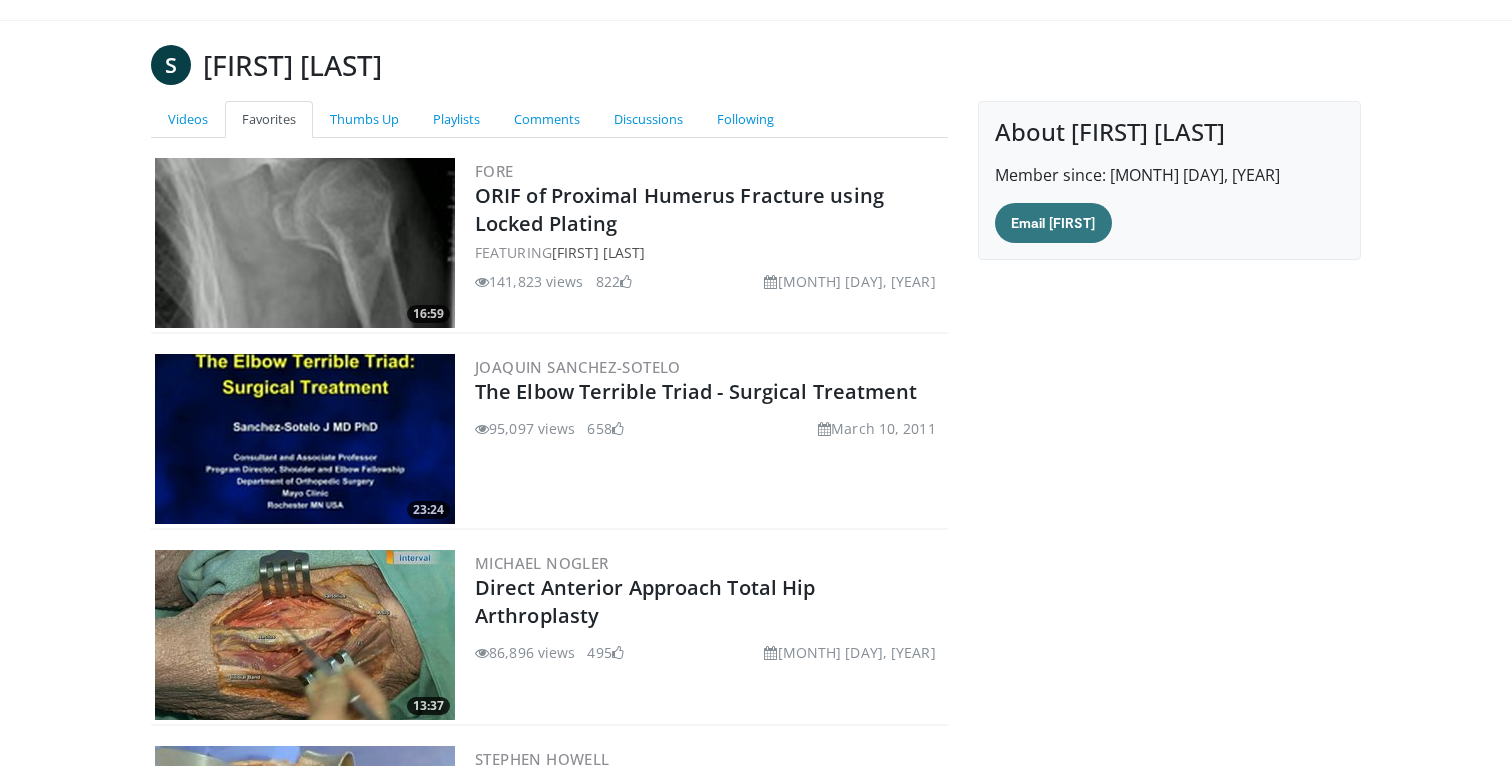 scroll, scrollTop: 0, scrollLeft: 0, axis: both 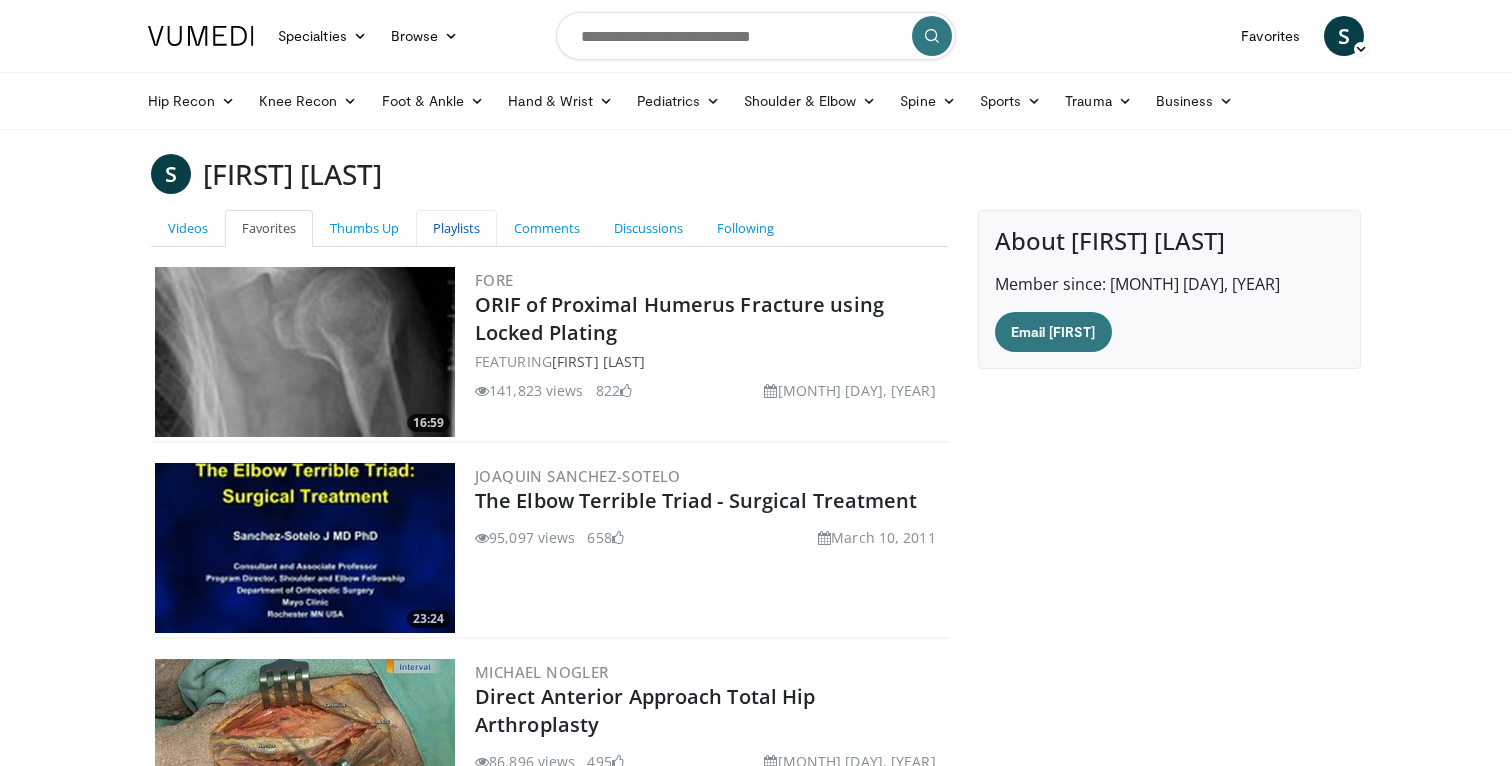 click on "Playlists" at bounding box center [456, 228] 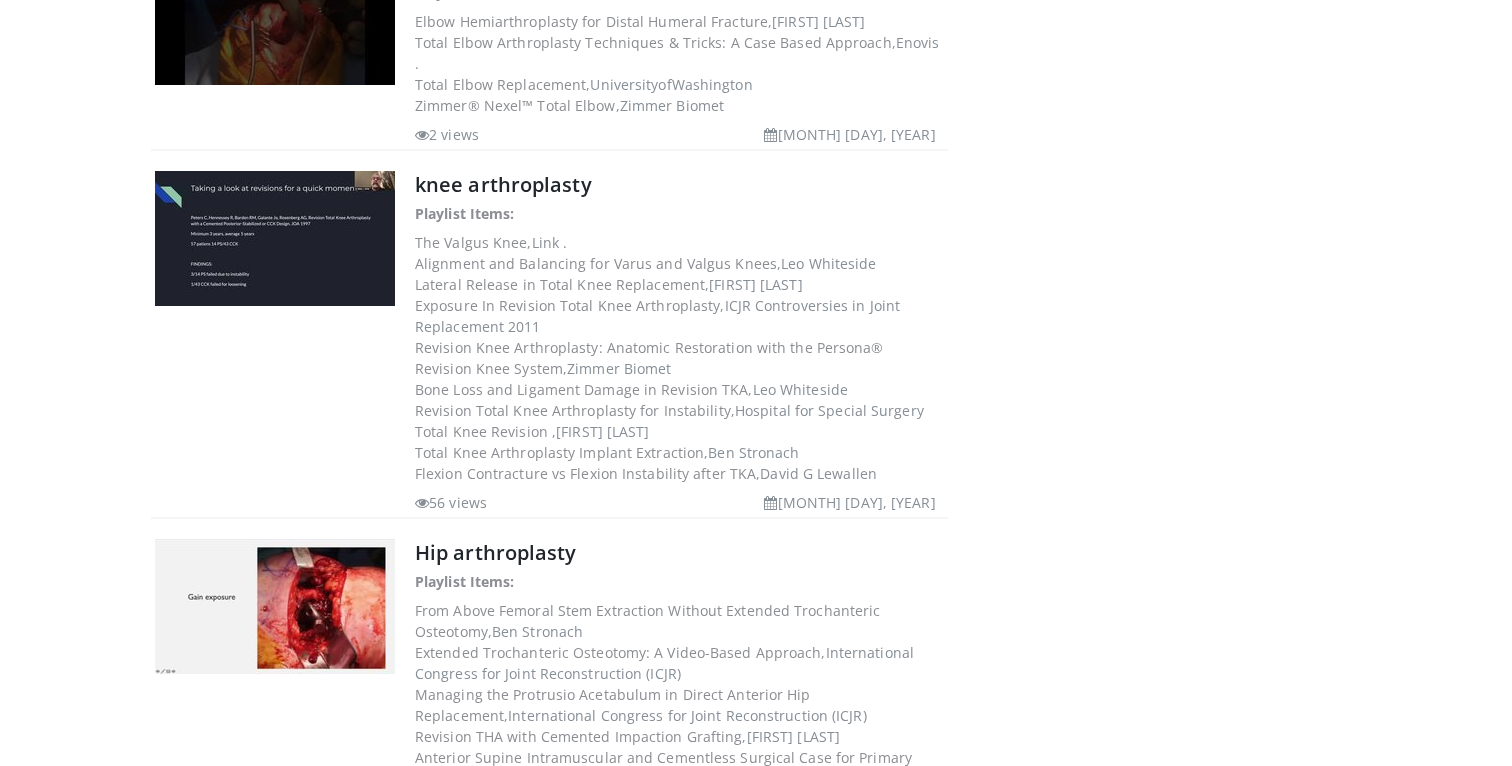 scroll, scrollTop: 716, scrollLeft: 0, axis: vertical 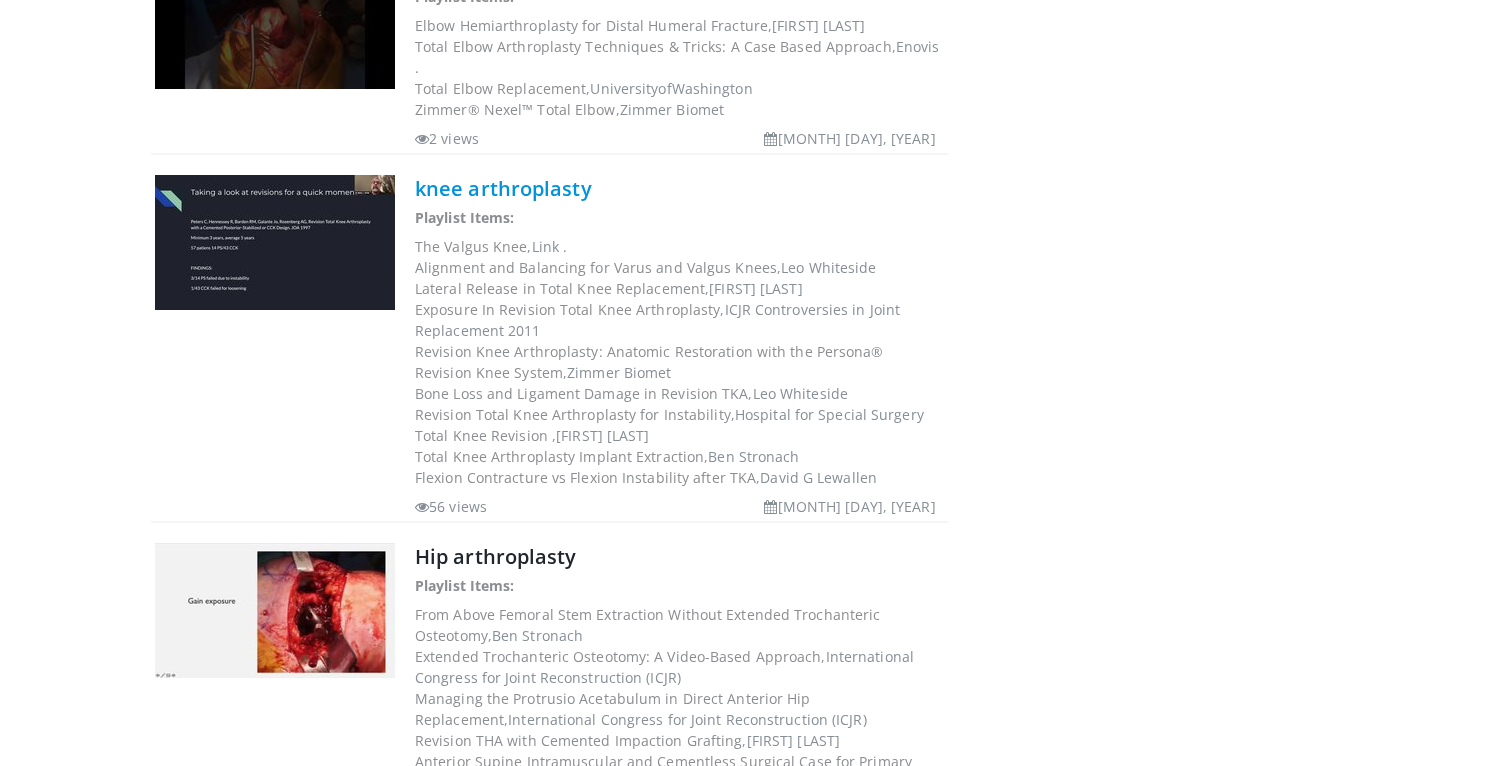 click on "knee arthroplasty" at bounding box center (503, 188) 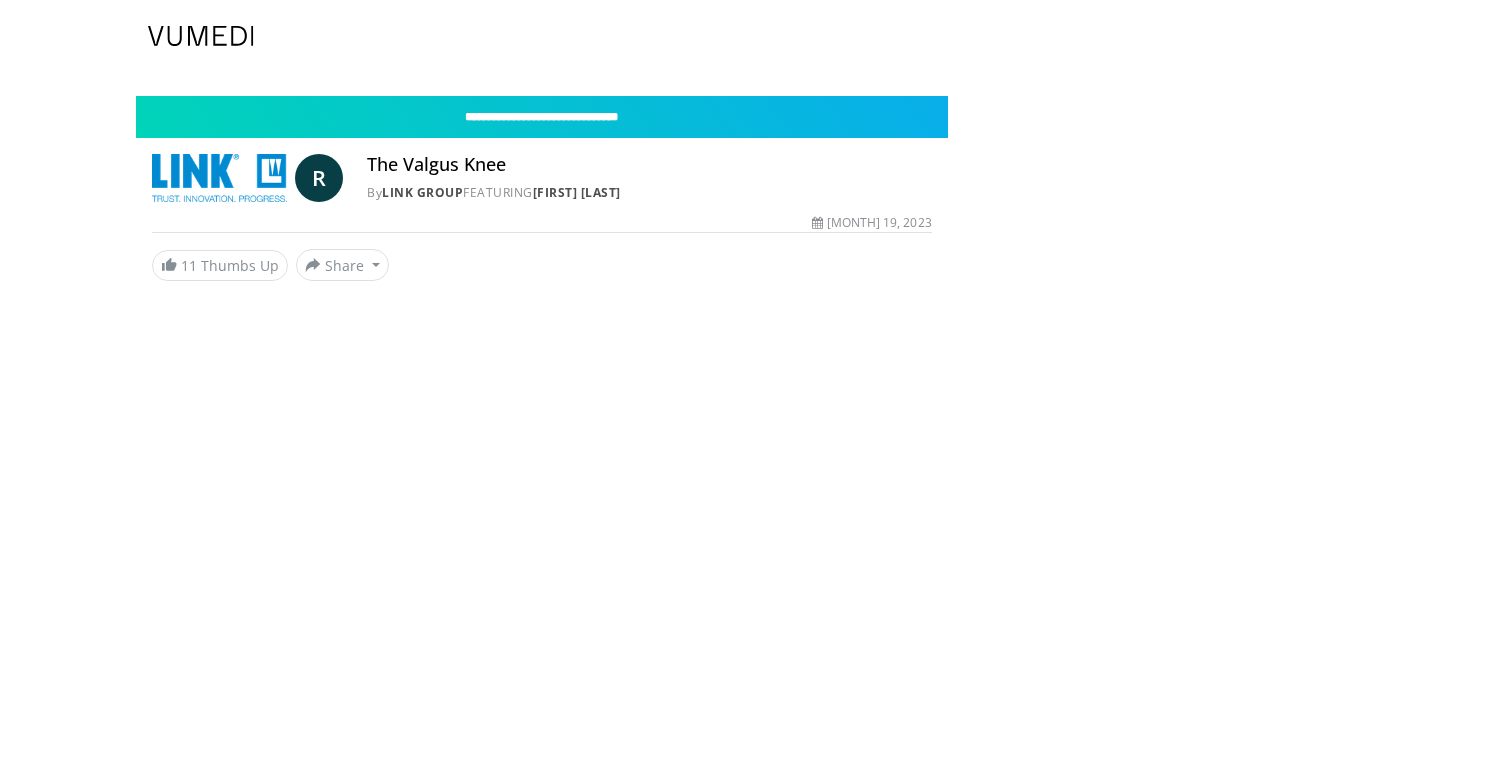 scroll, scrollTop: 0, scrollLeft: 0, axis: both 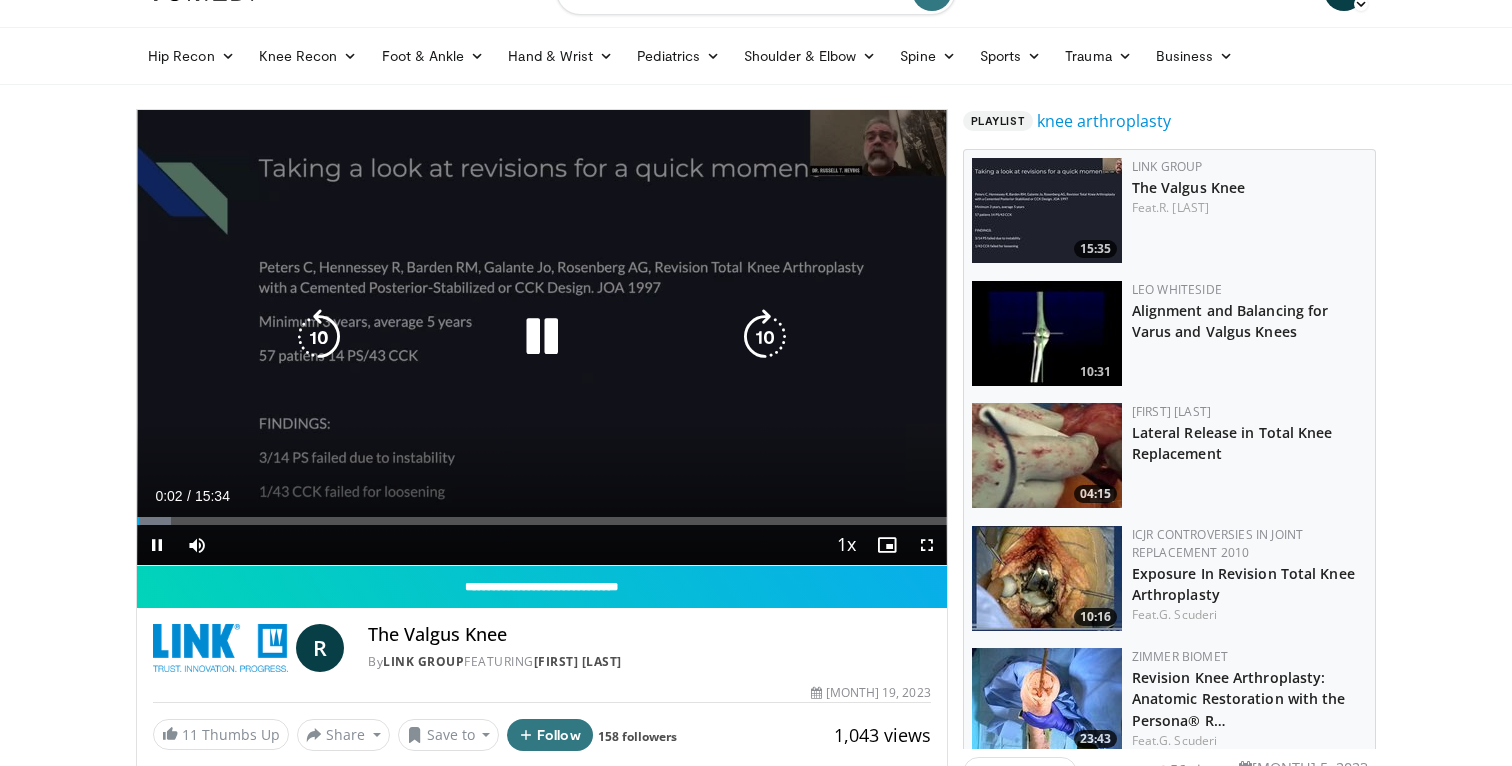 click at bounding box center [542, 337] 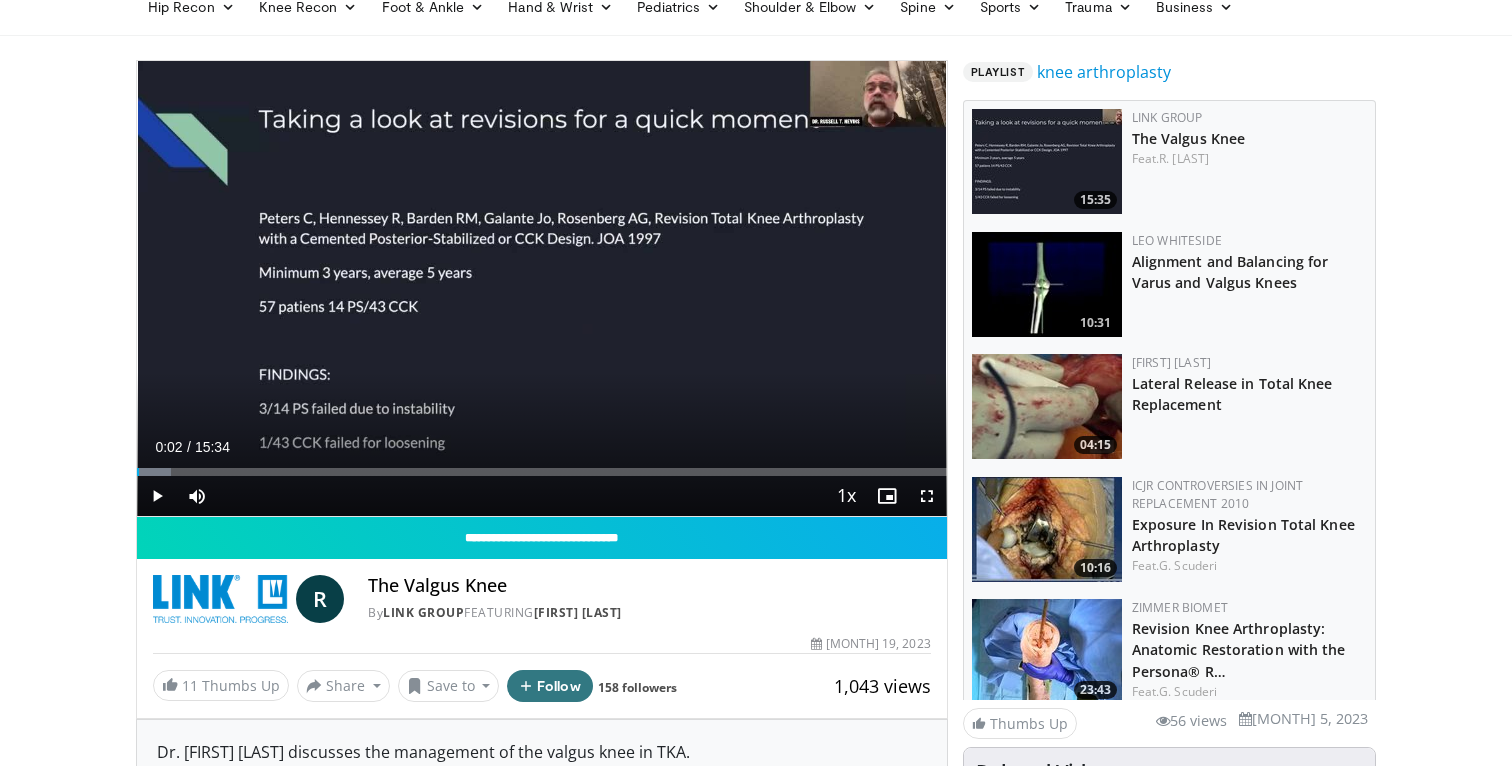 scroll, scrollTop: 101, scrollLeft: 0, axis: vertical 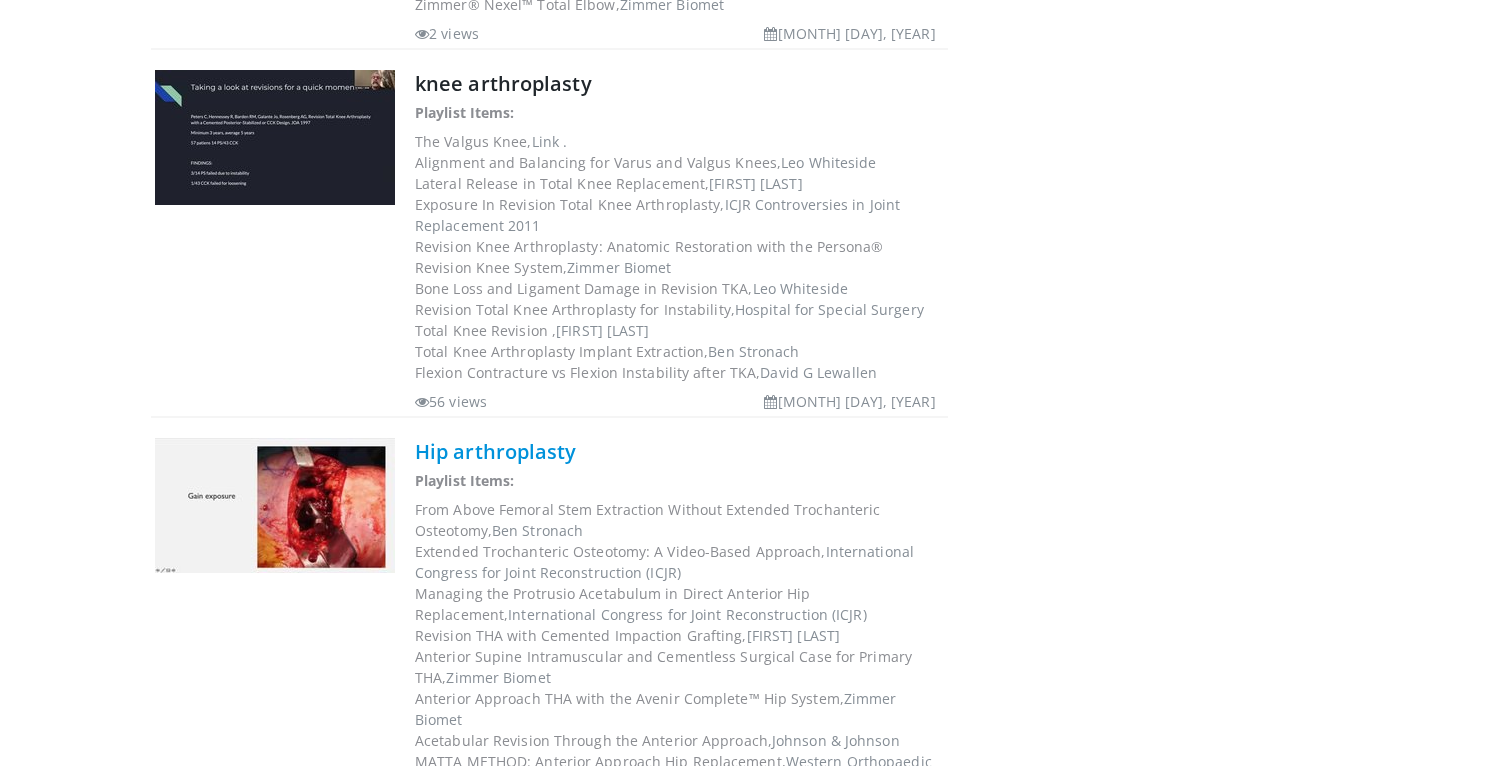 click on "Hip arthroplasty" at bounding box center (496, 451) 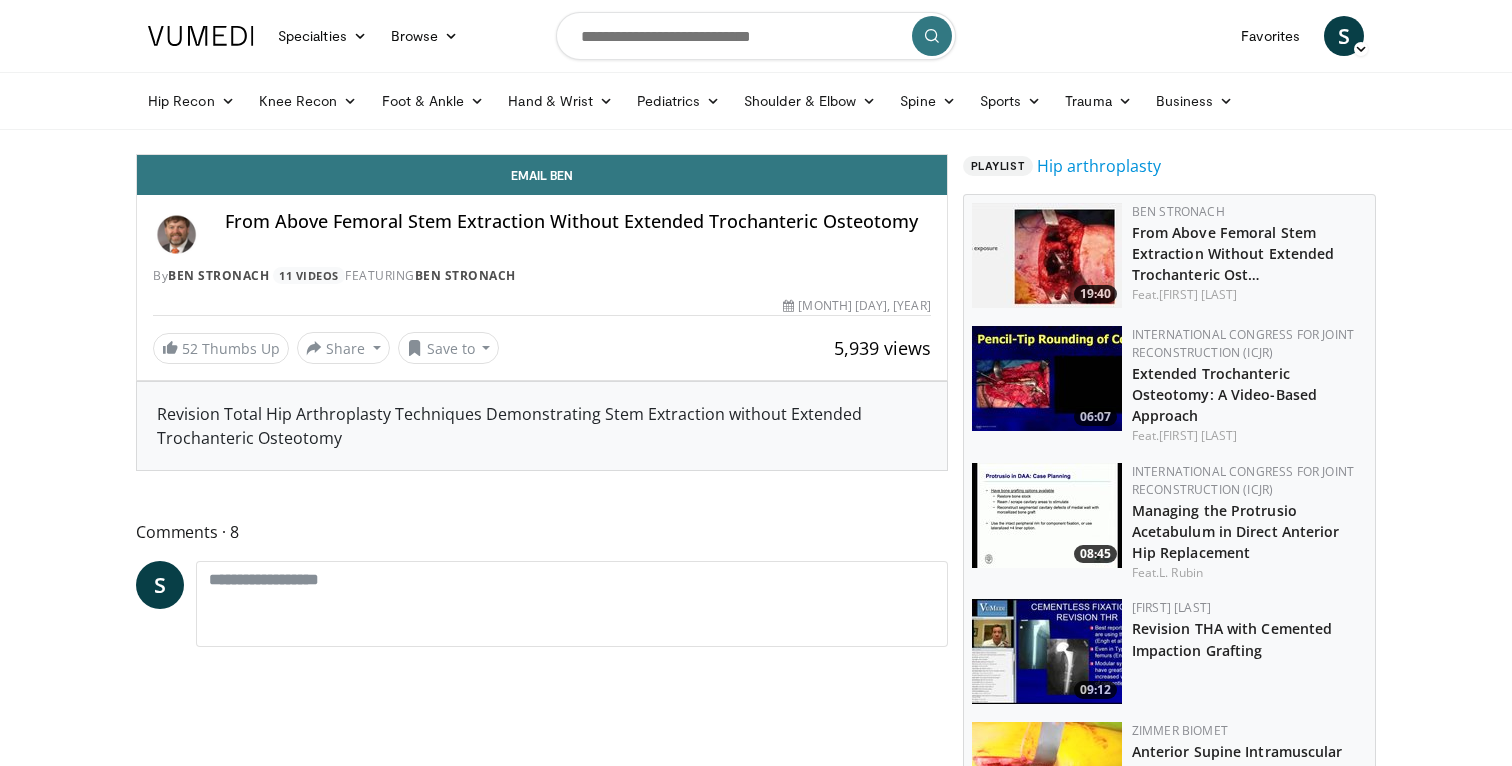 scroll, scrollTop: 0, scrollLeft: 0, axis: both 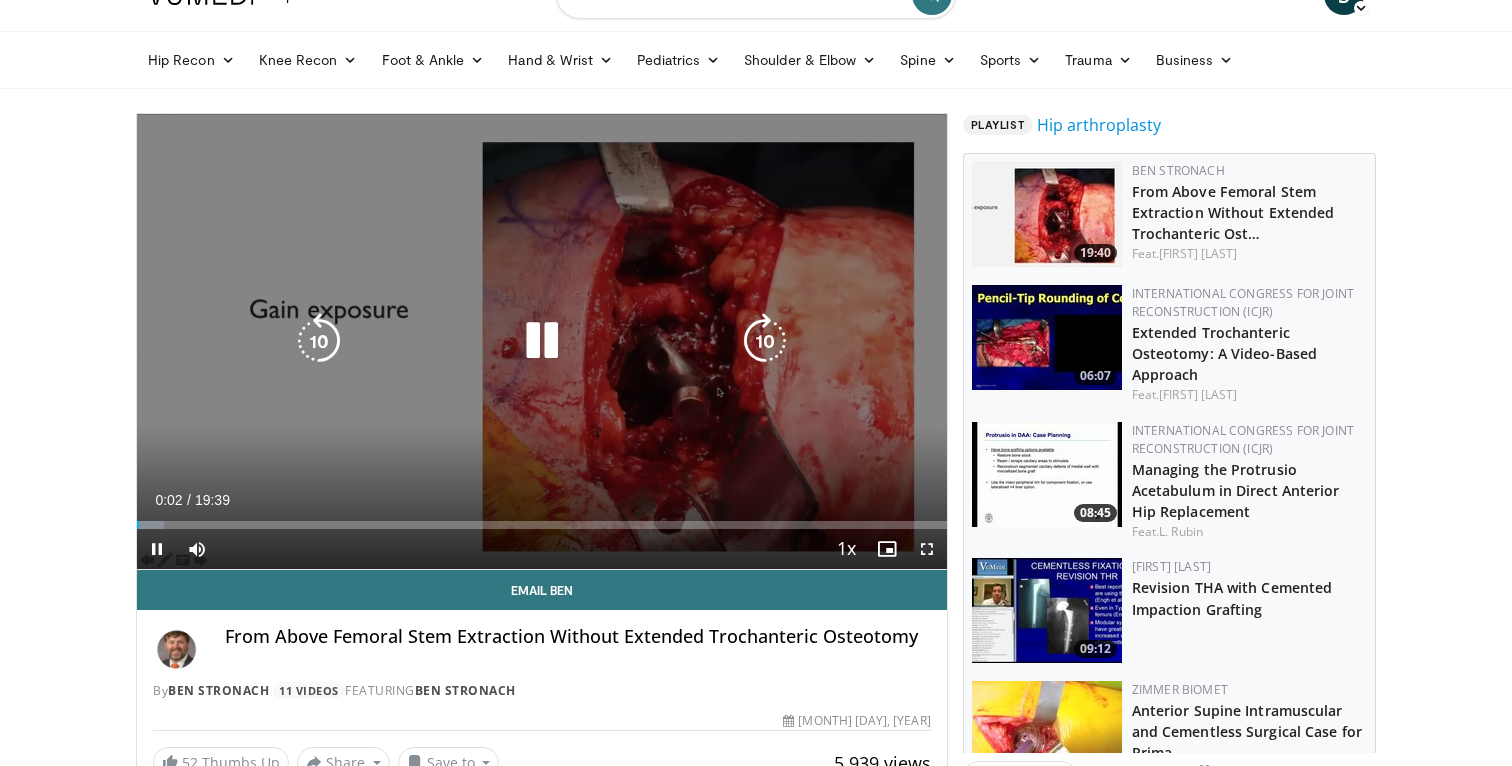 click at bounding box center (542, 341) 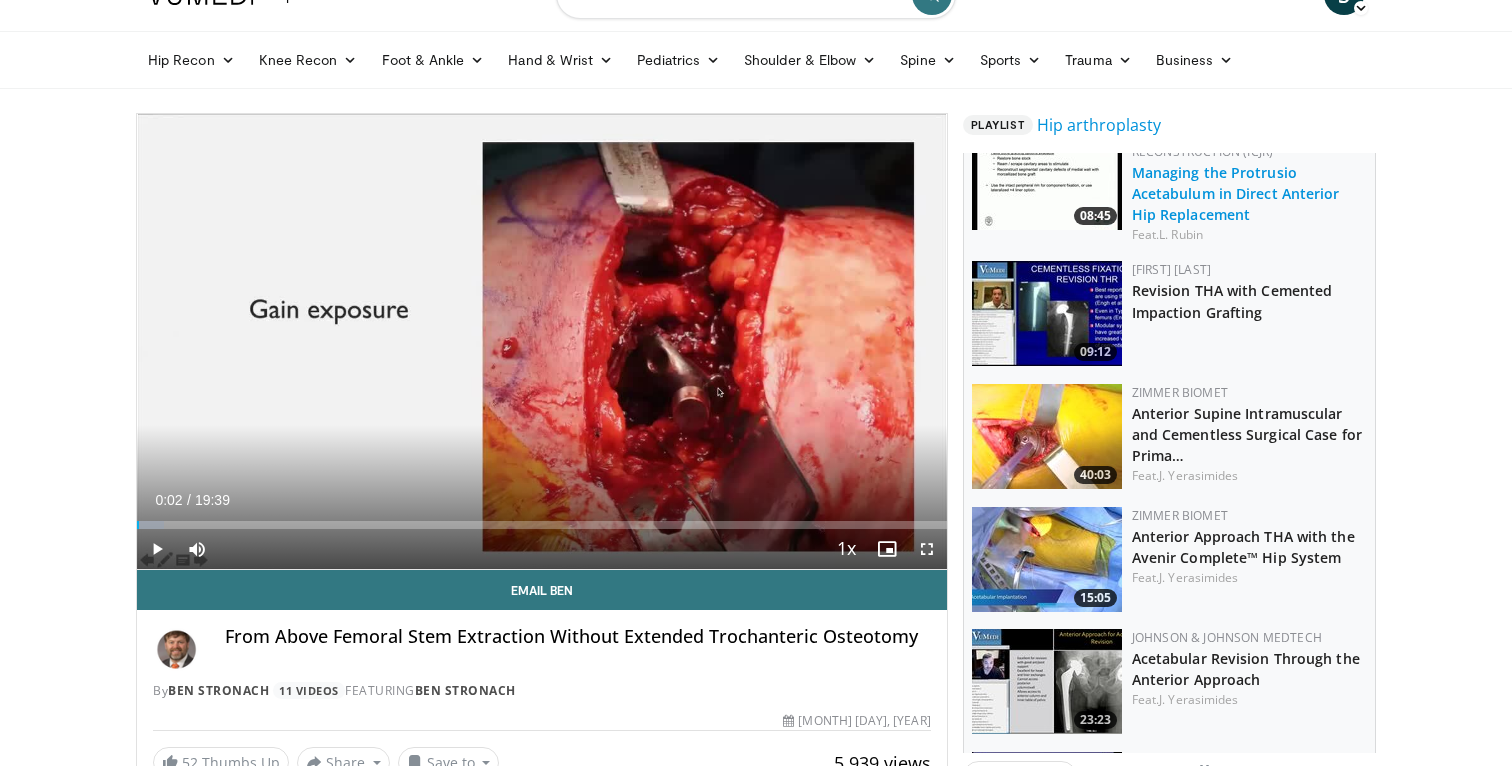 scroll, scrollTop: 280, scrollLeft: 0, axis: vertical 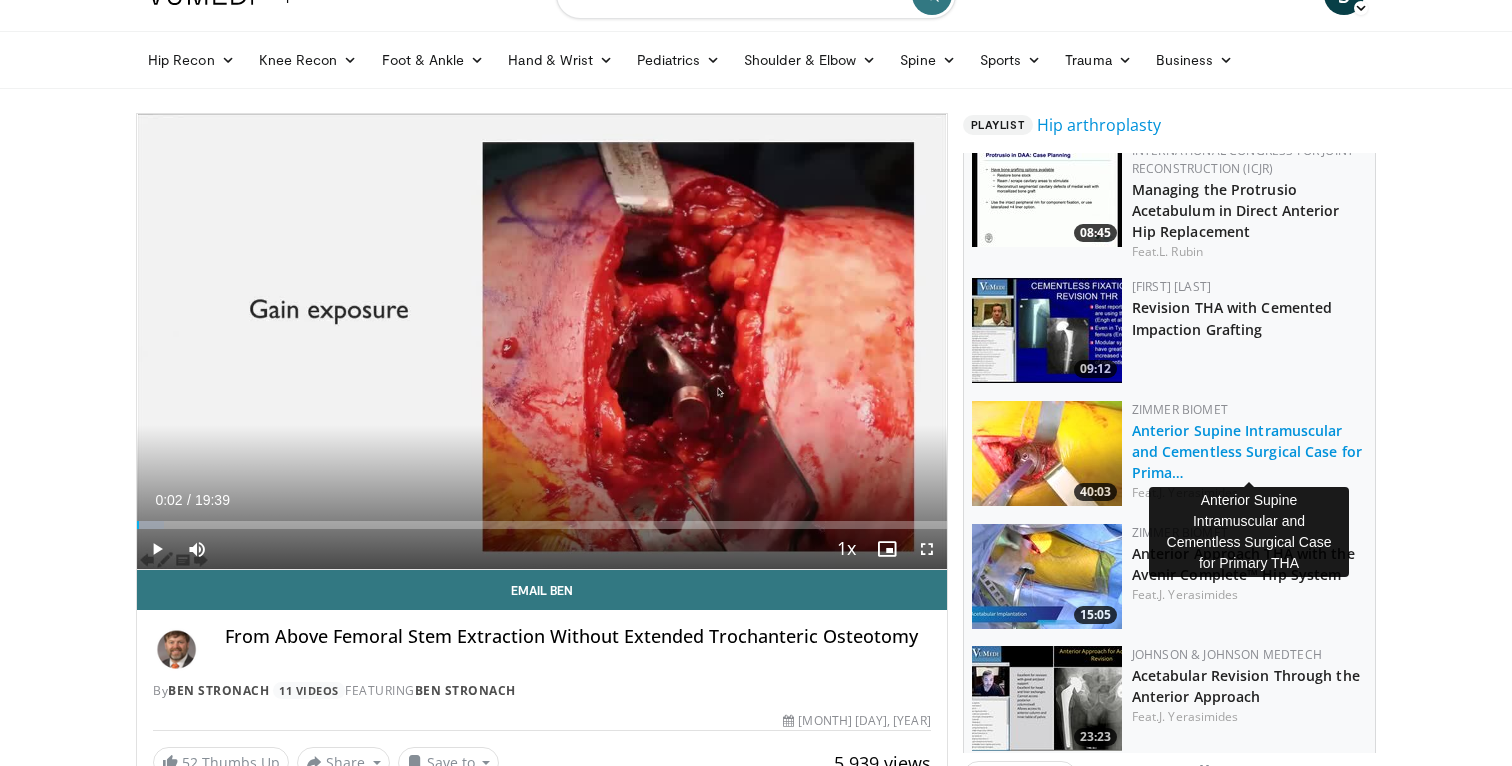 click on "Anterior Supine Intramuscular and Cementless Surgical Case for Prima…" at bounding box center (1247, 451) 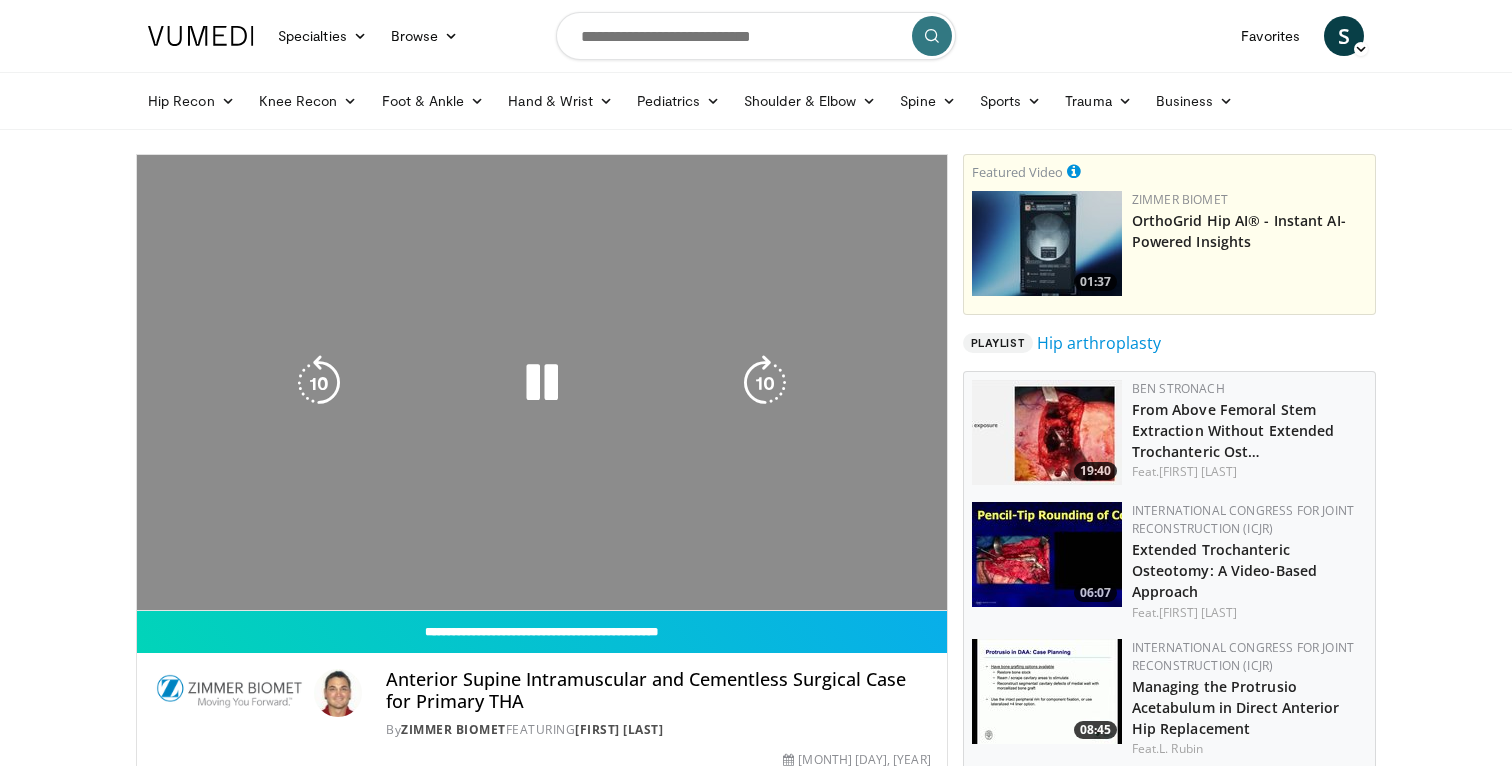 scroll, scrollTop: 0, scrollLeft: 0, axis: both 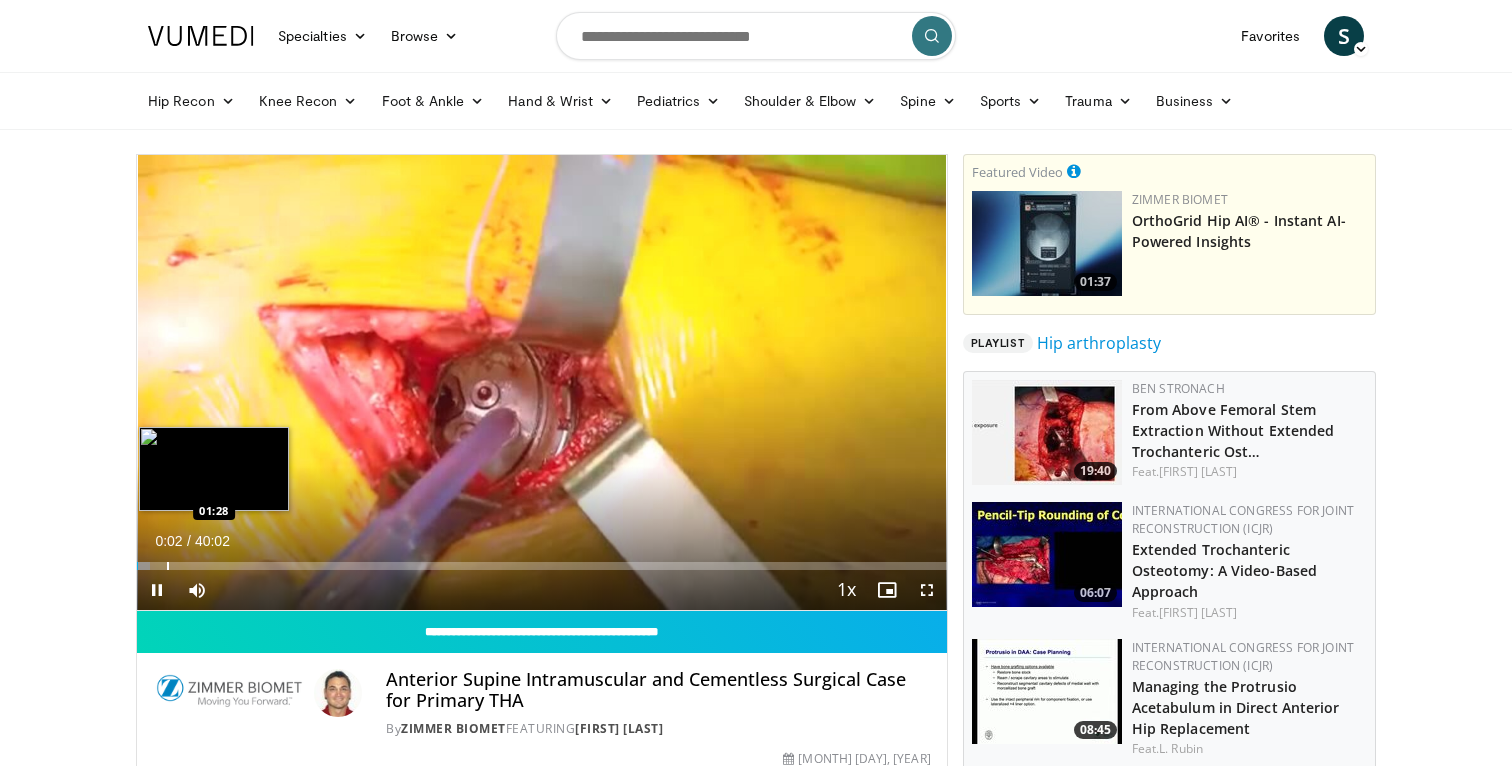 click at bounding box center (168, 566) 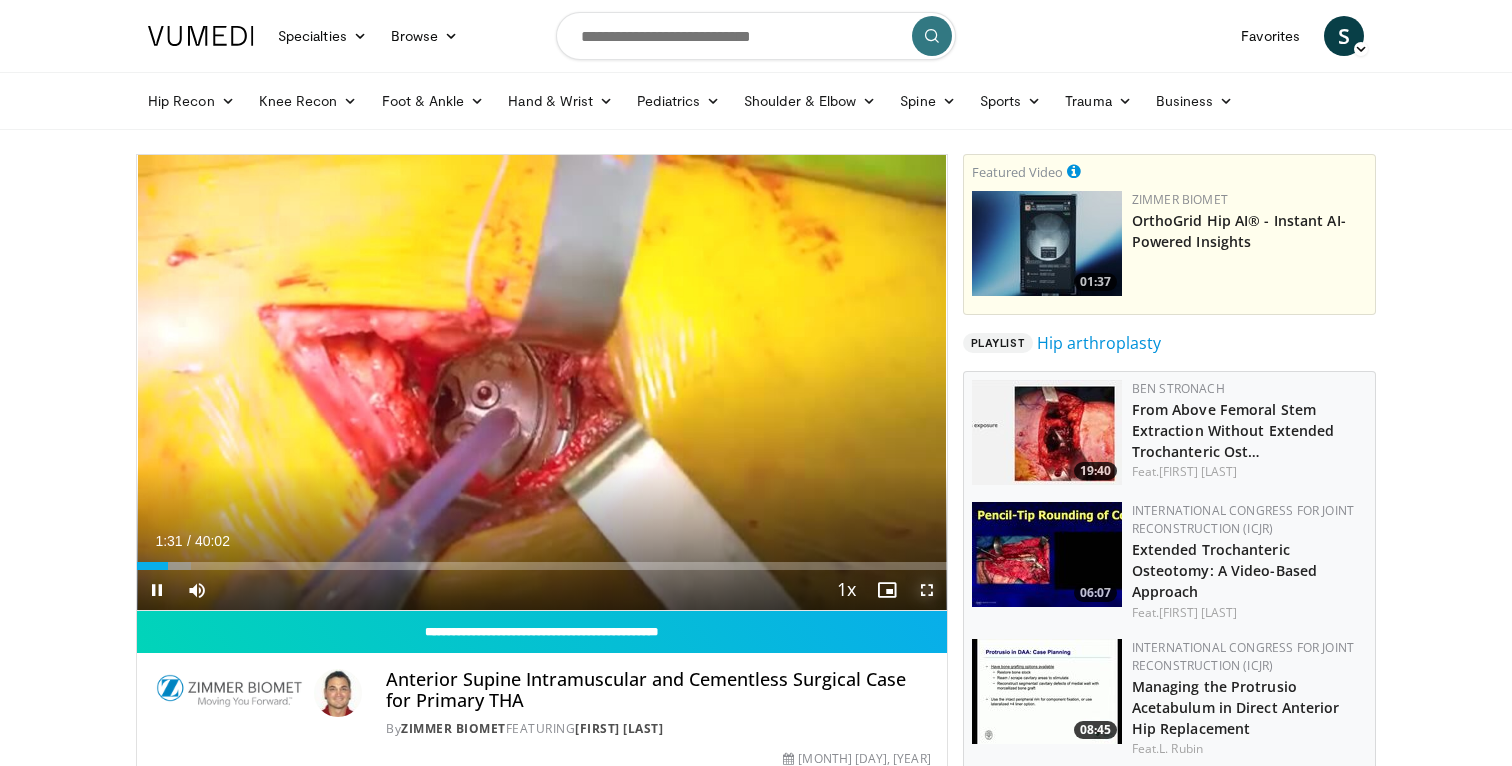 click at bounding box center [927, 590] 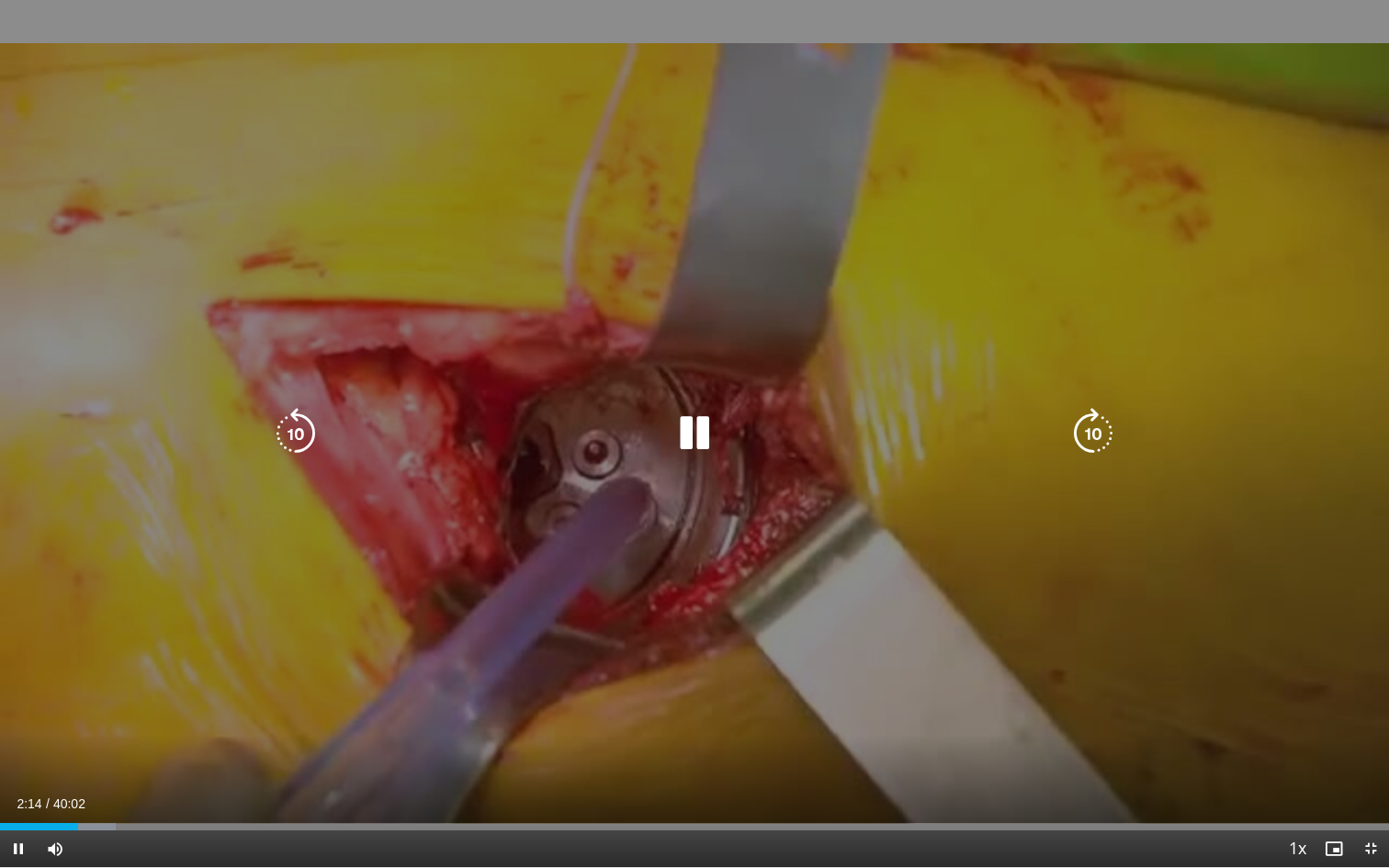click at bounding box center [694, 434] 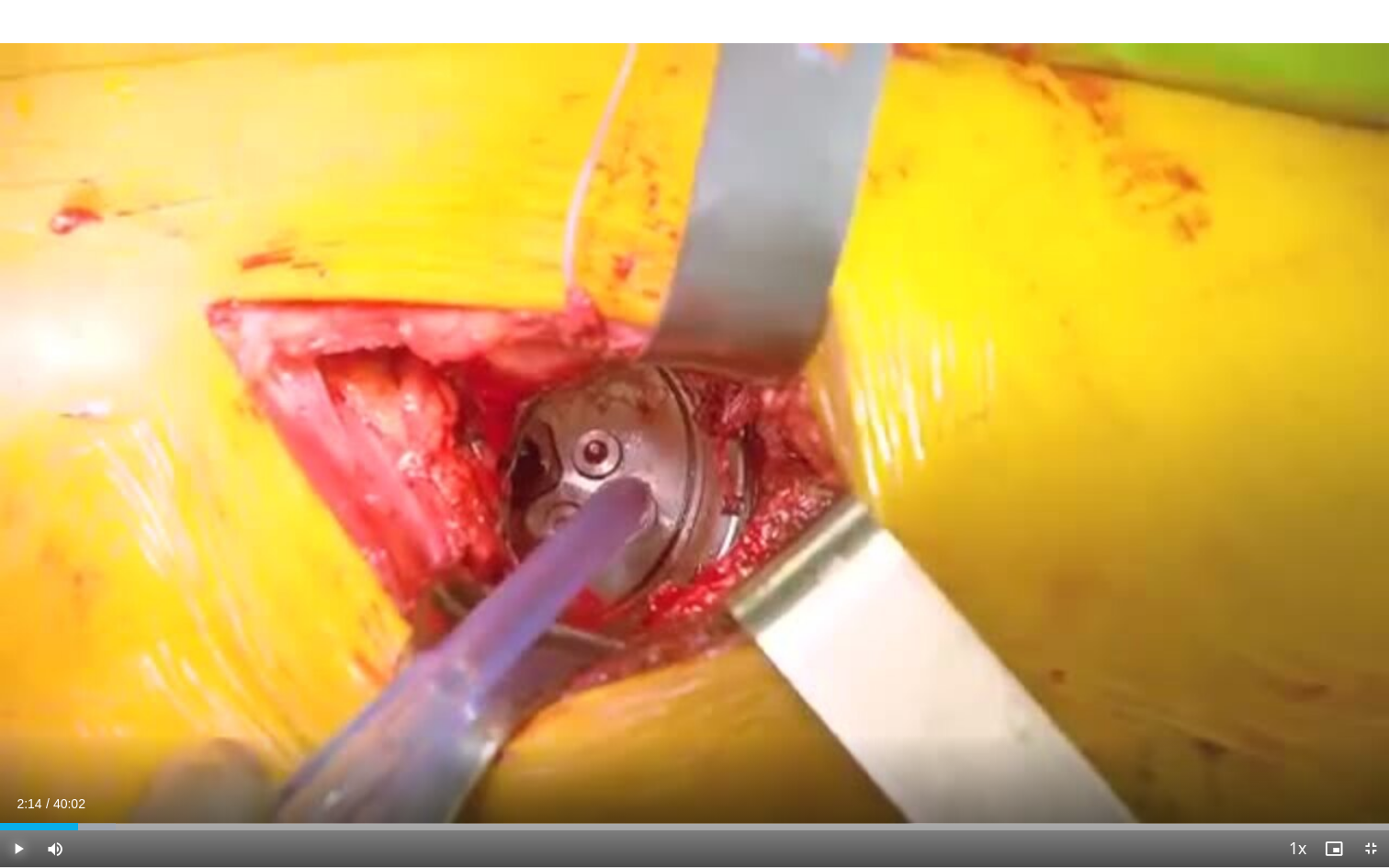 click at bounding box center (18, 849) 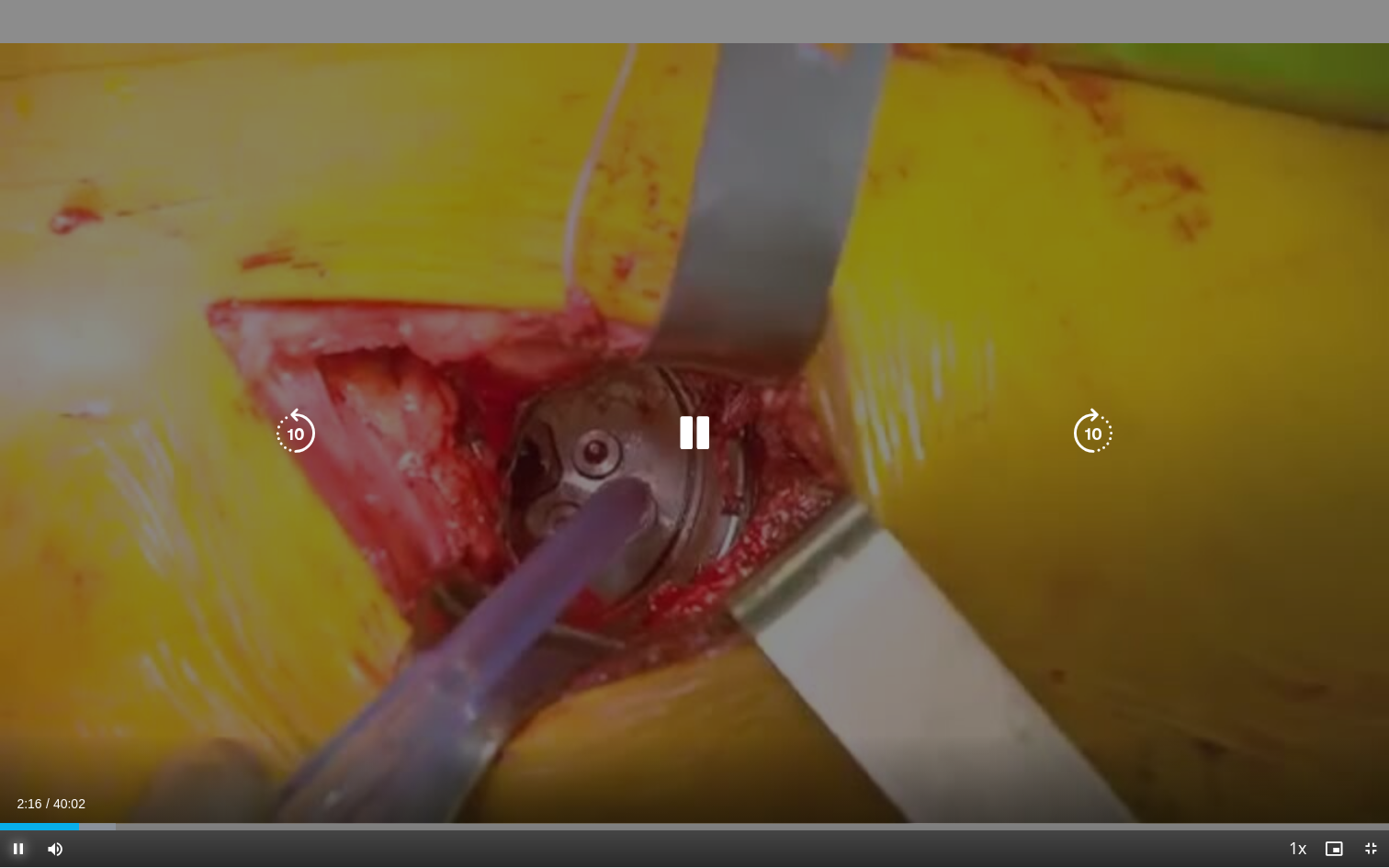 type 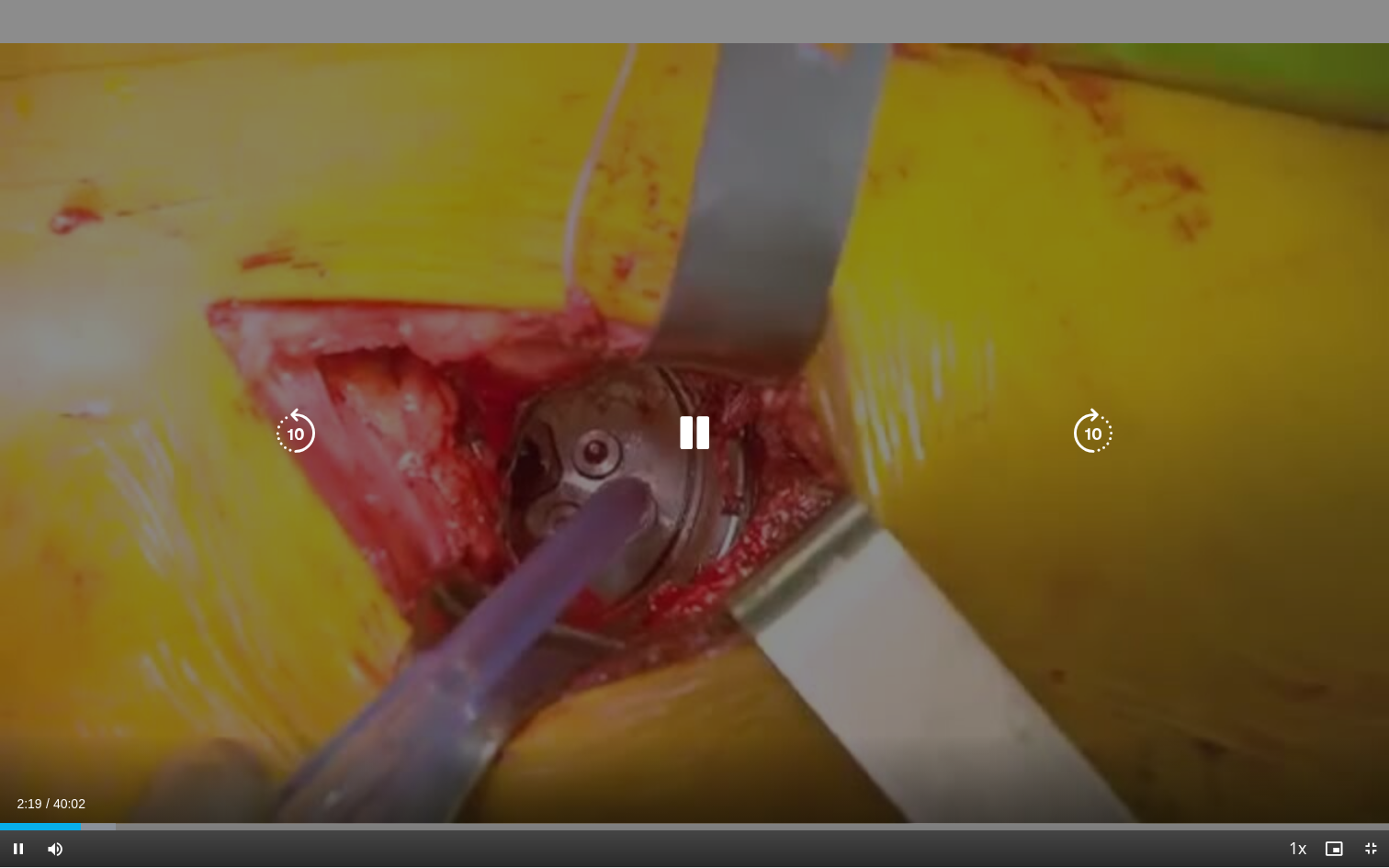 click on "20 seconds
Tap to unmute" at bounding box center [694, 434] 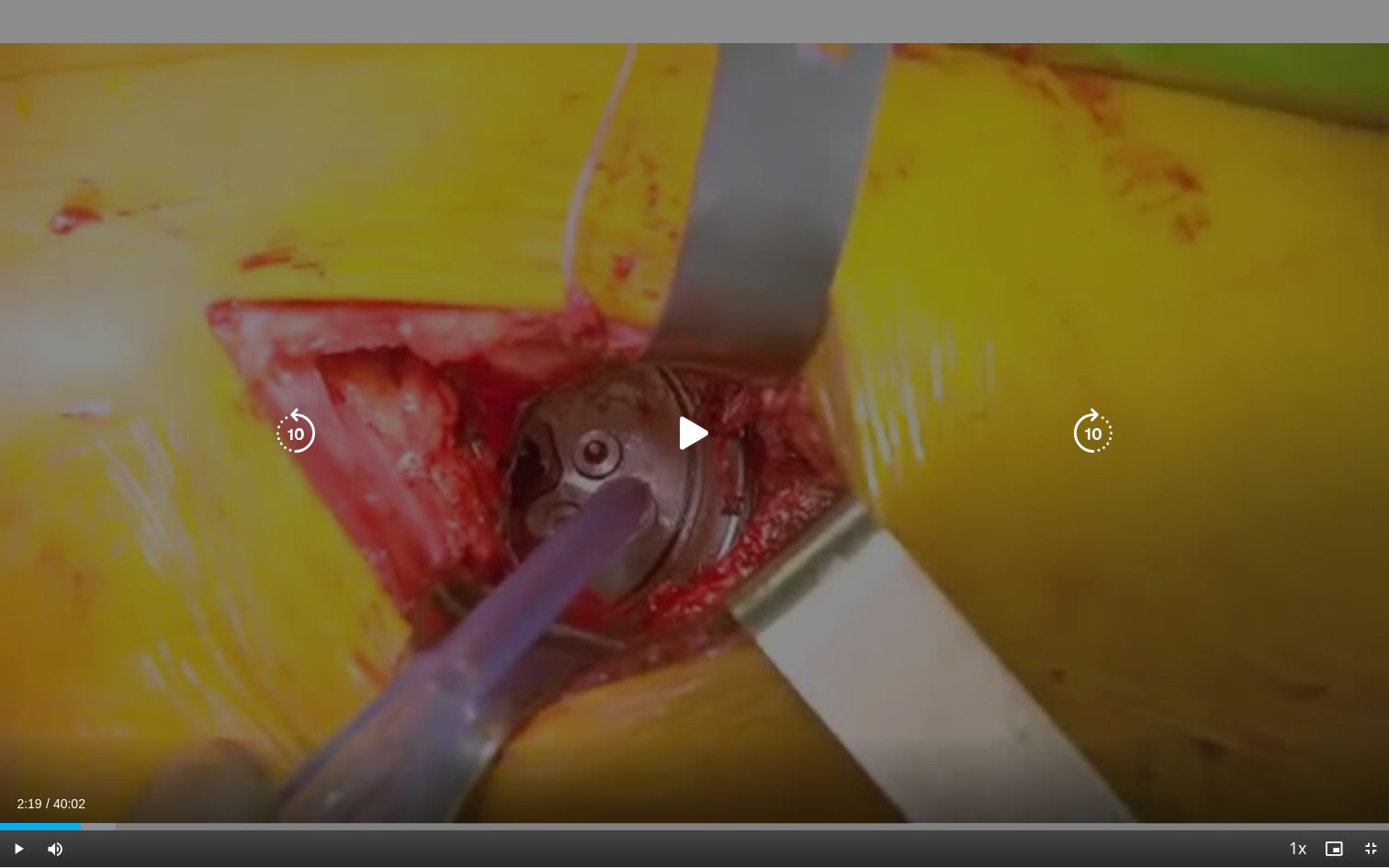click on "20 seconds
Tap to unmute" at bounding box center [694, 434] 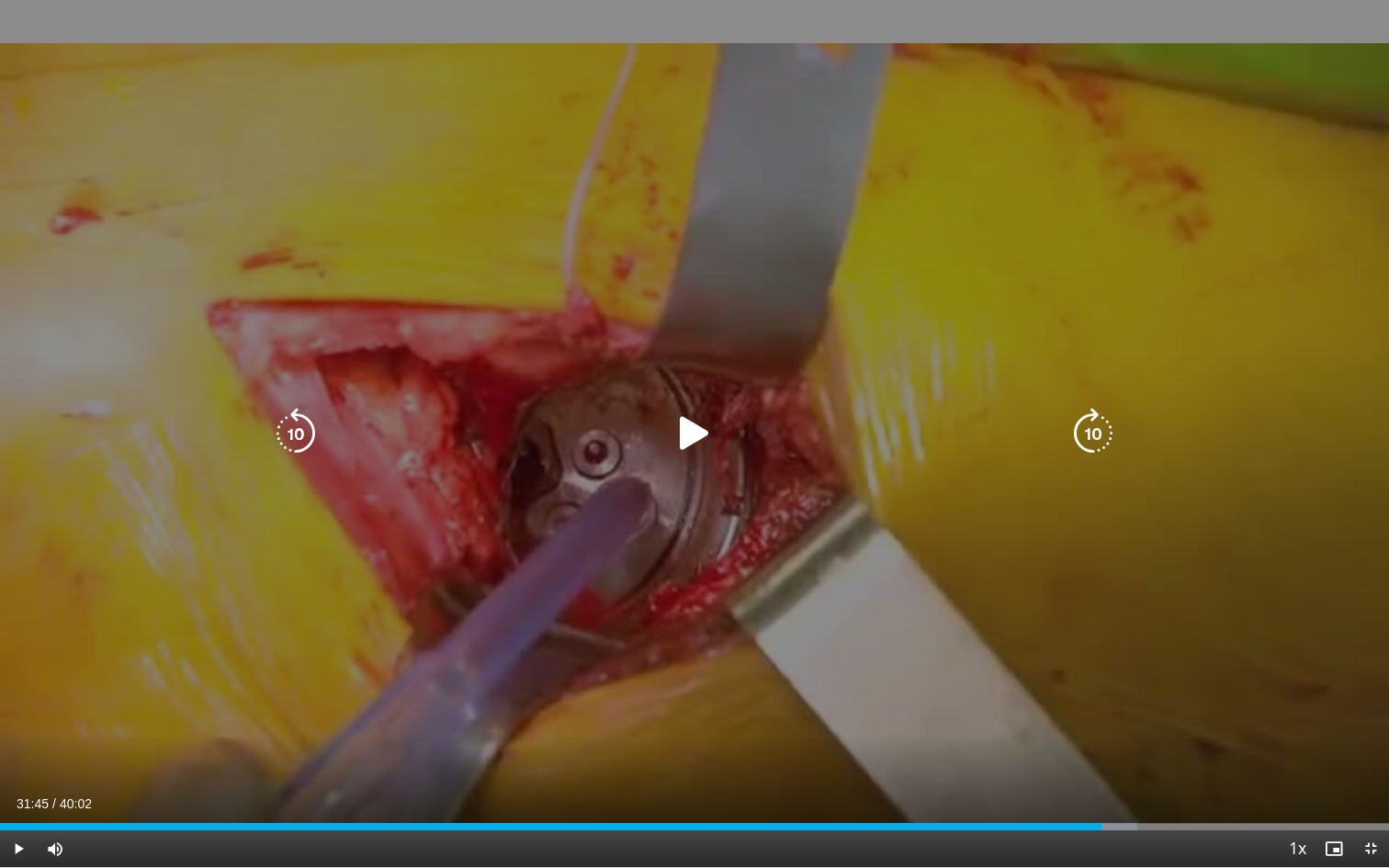 click at bounding box center (694, 434) 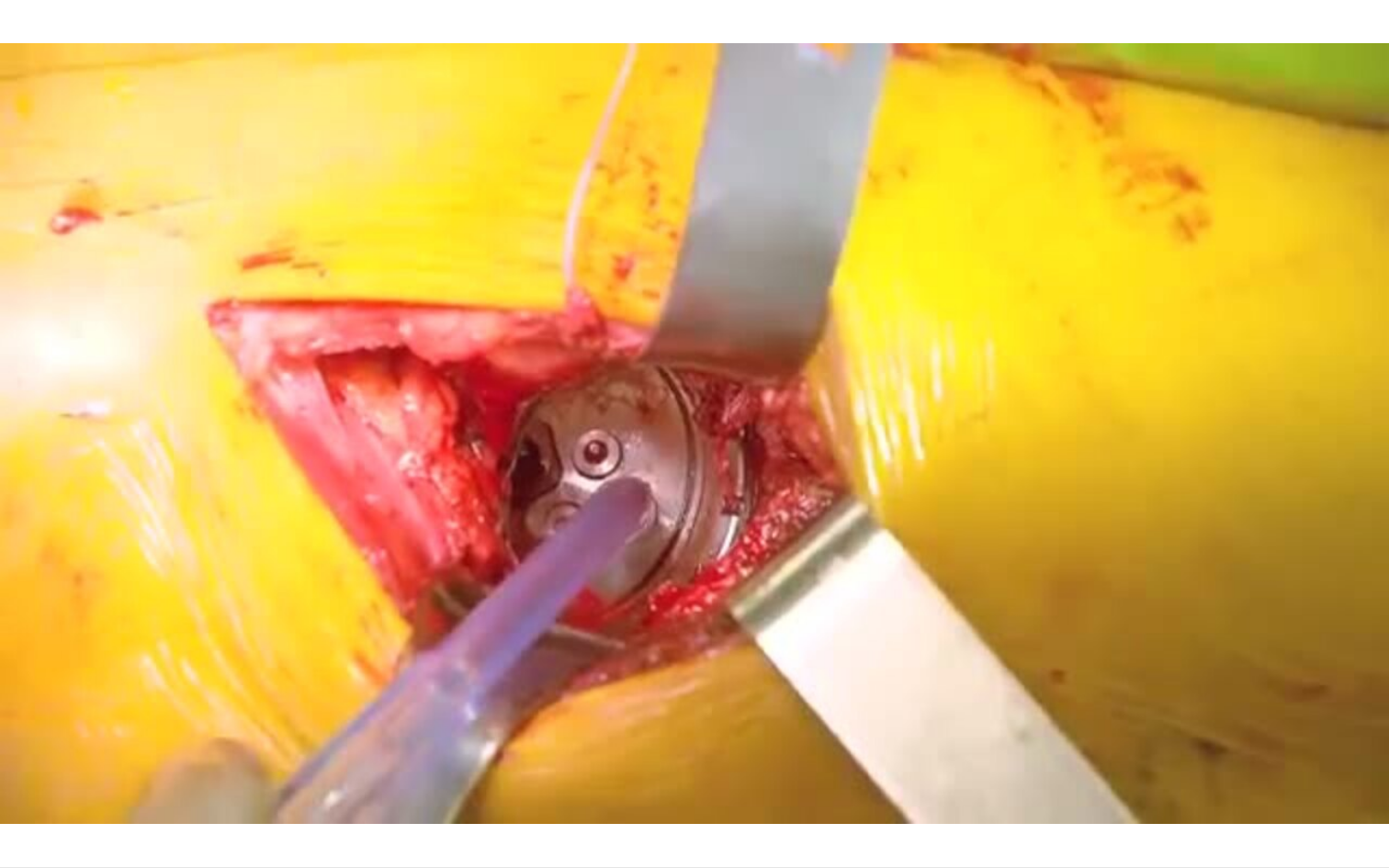 type 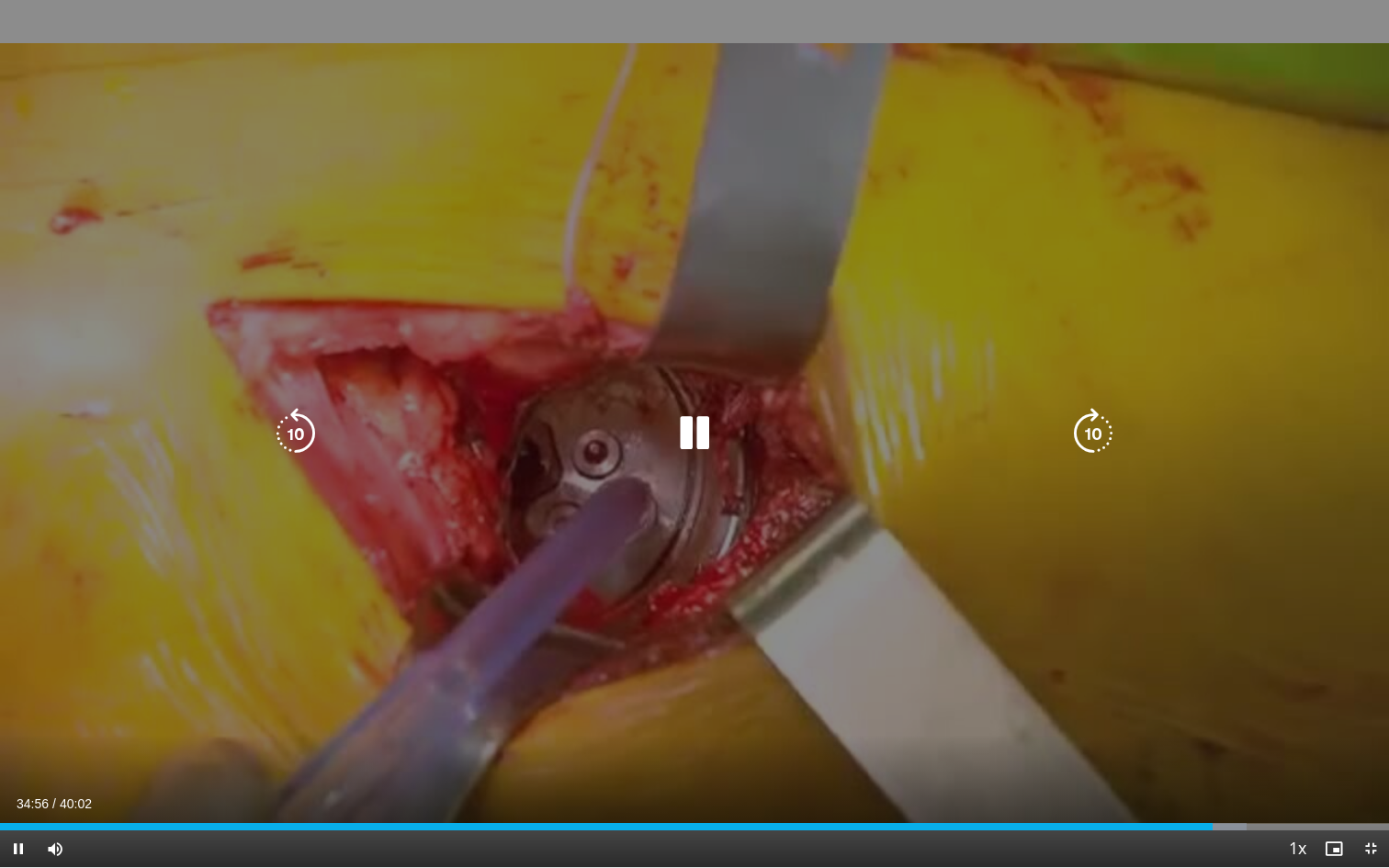 click at bounding box center (1093, 434) 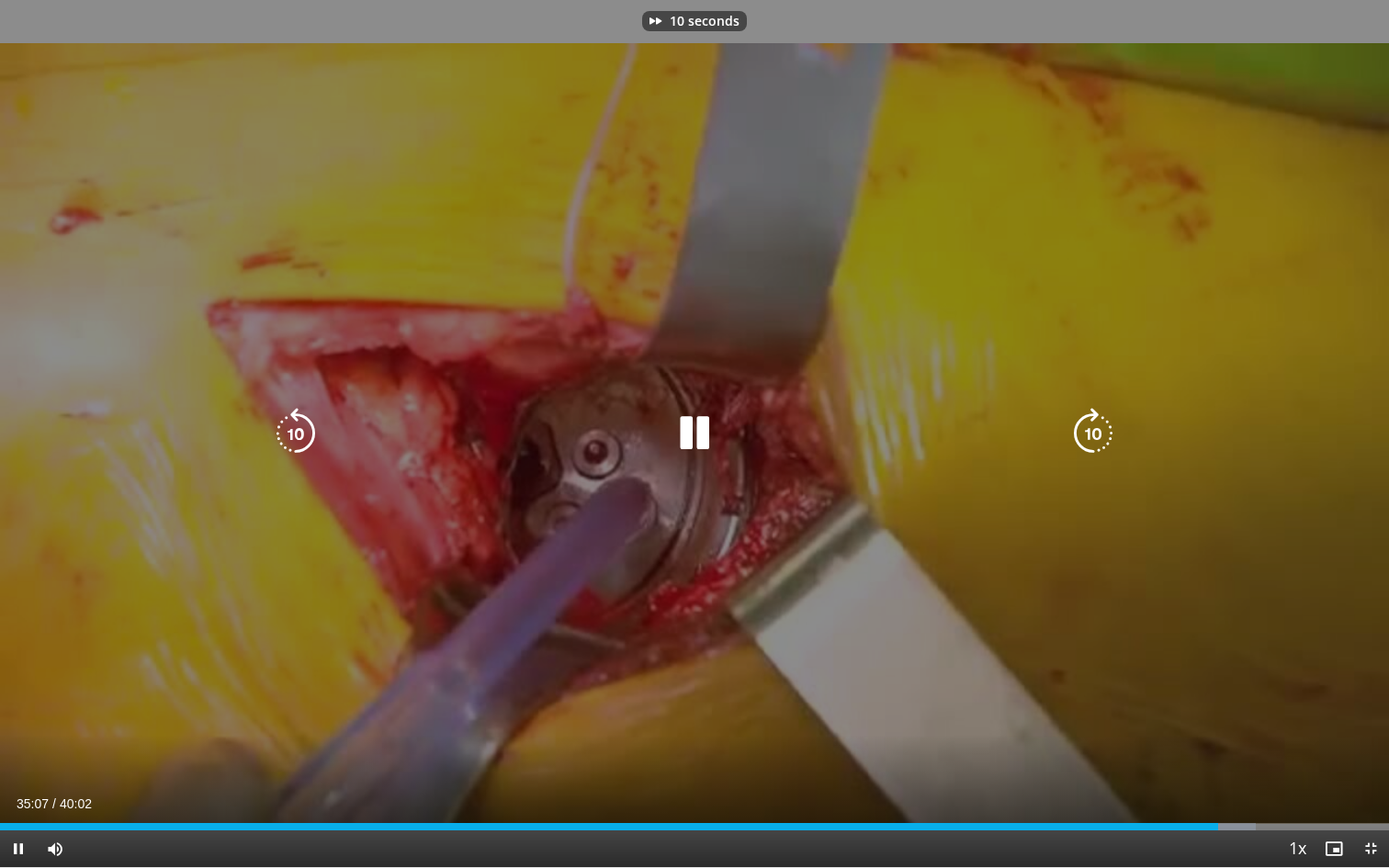 click at bounding box center (1093, 434) 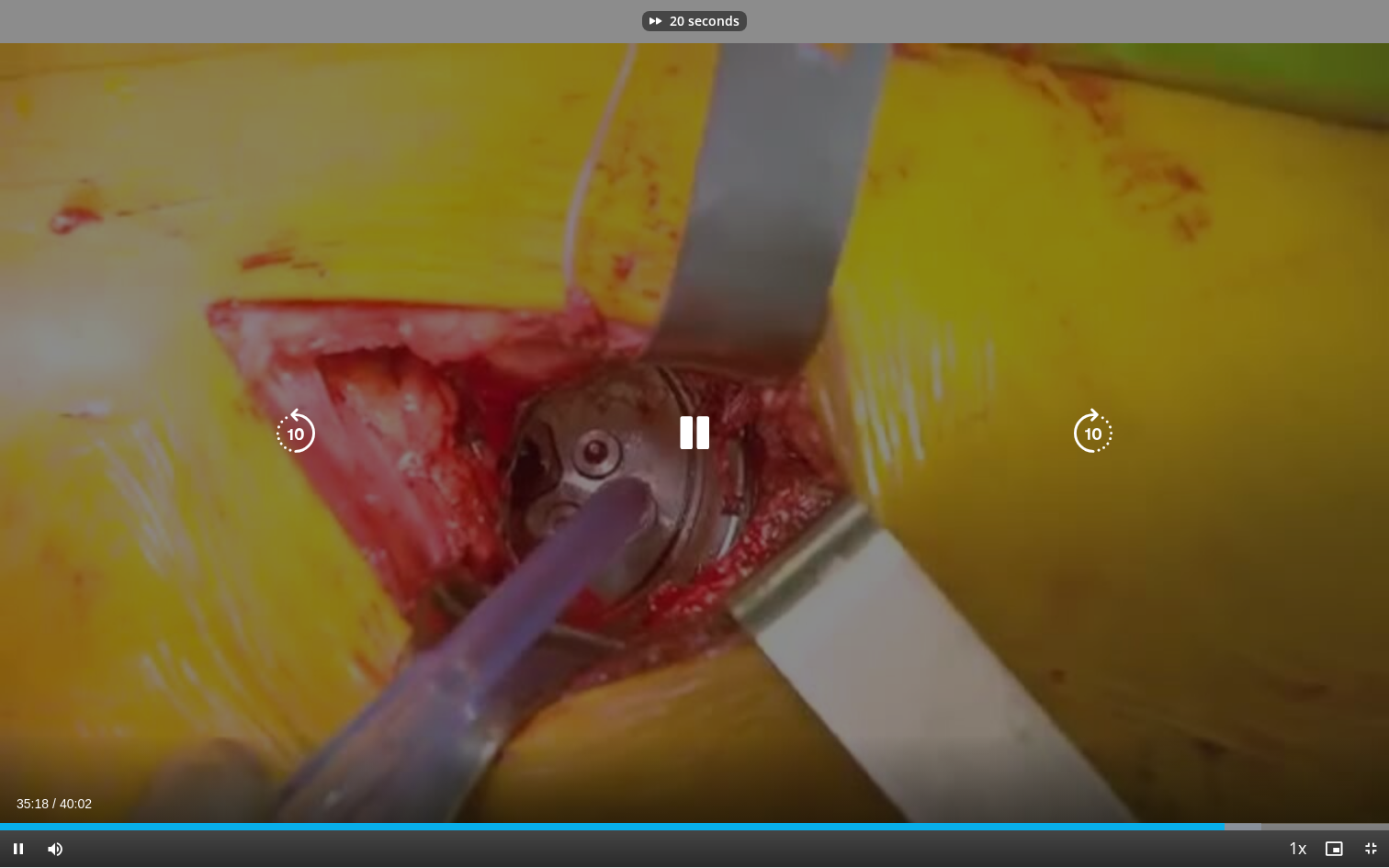 click at bounding box center (1093, 434) 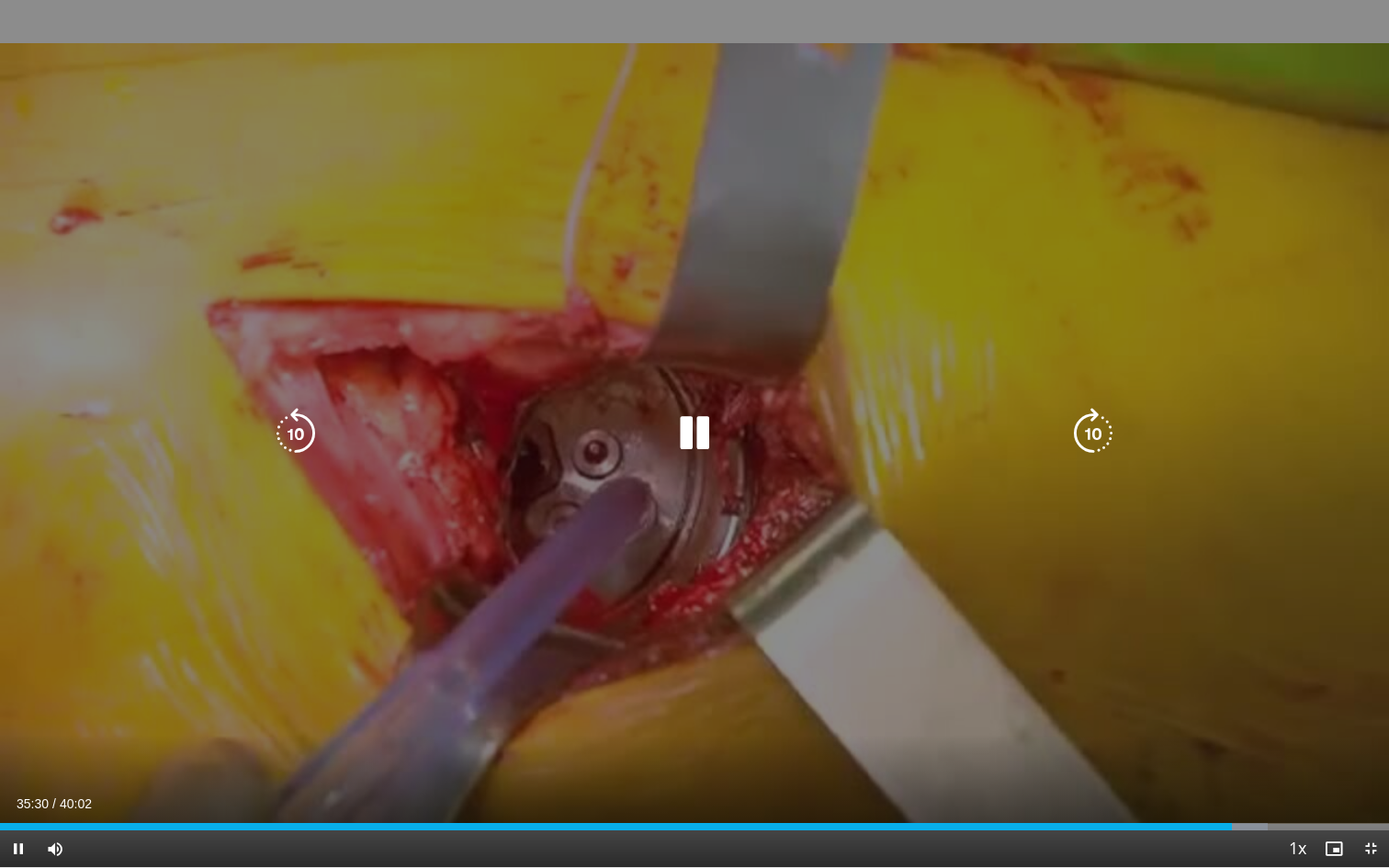 click at bounding box center [1093, 434] 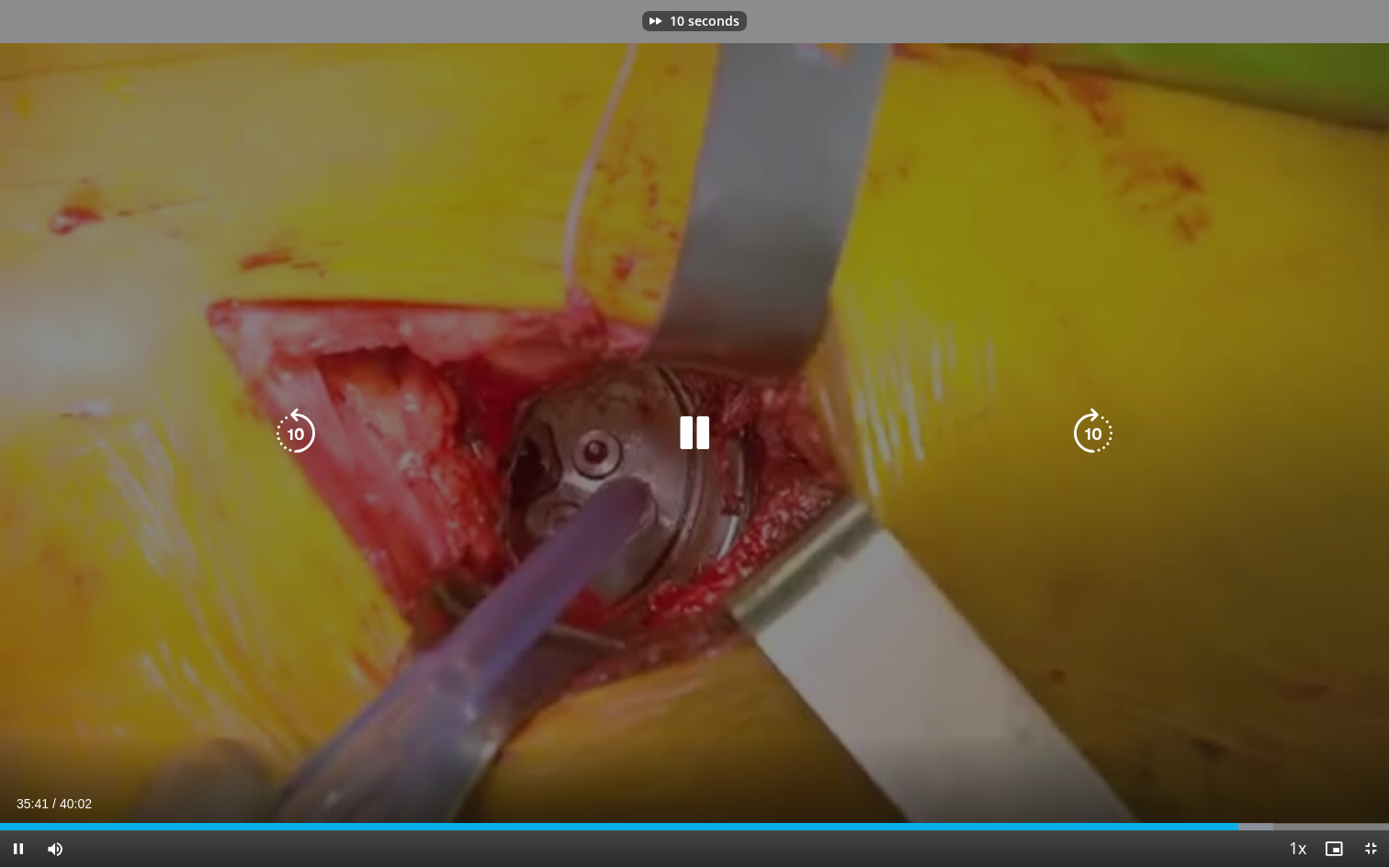 click at bounding box center (1093, 434) 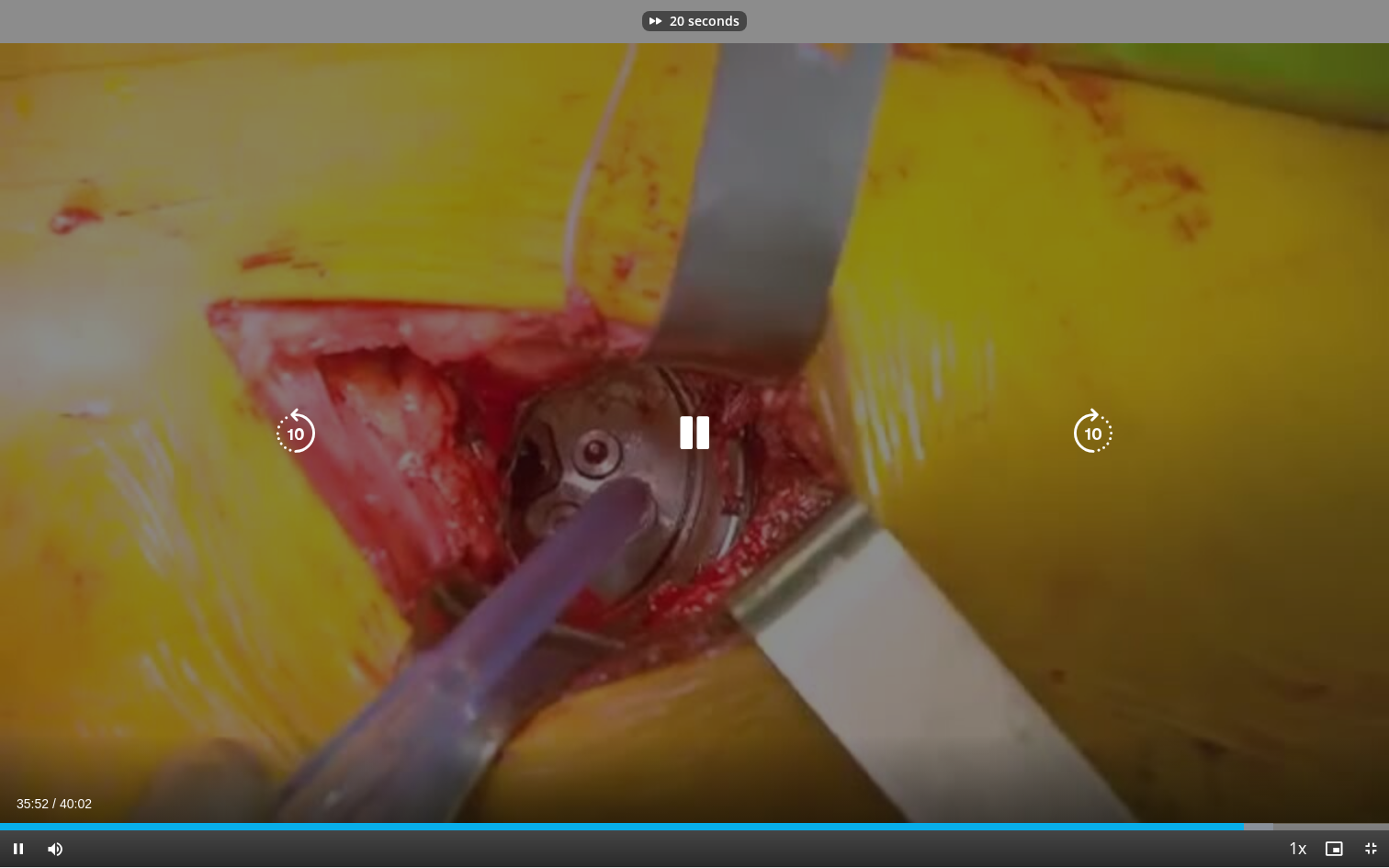 click at bounding box center (1093, 434) 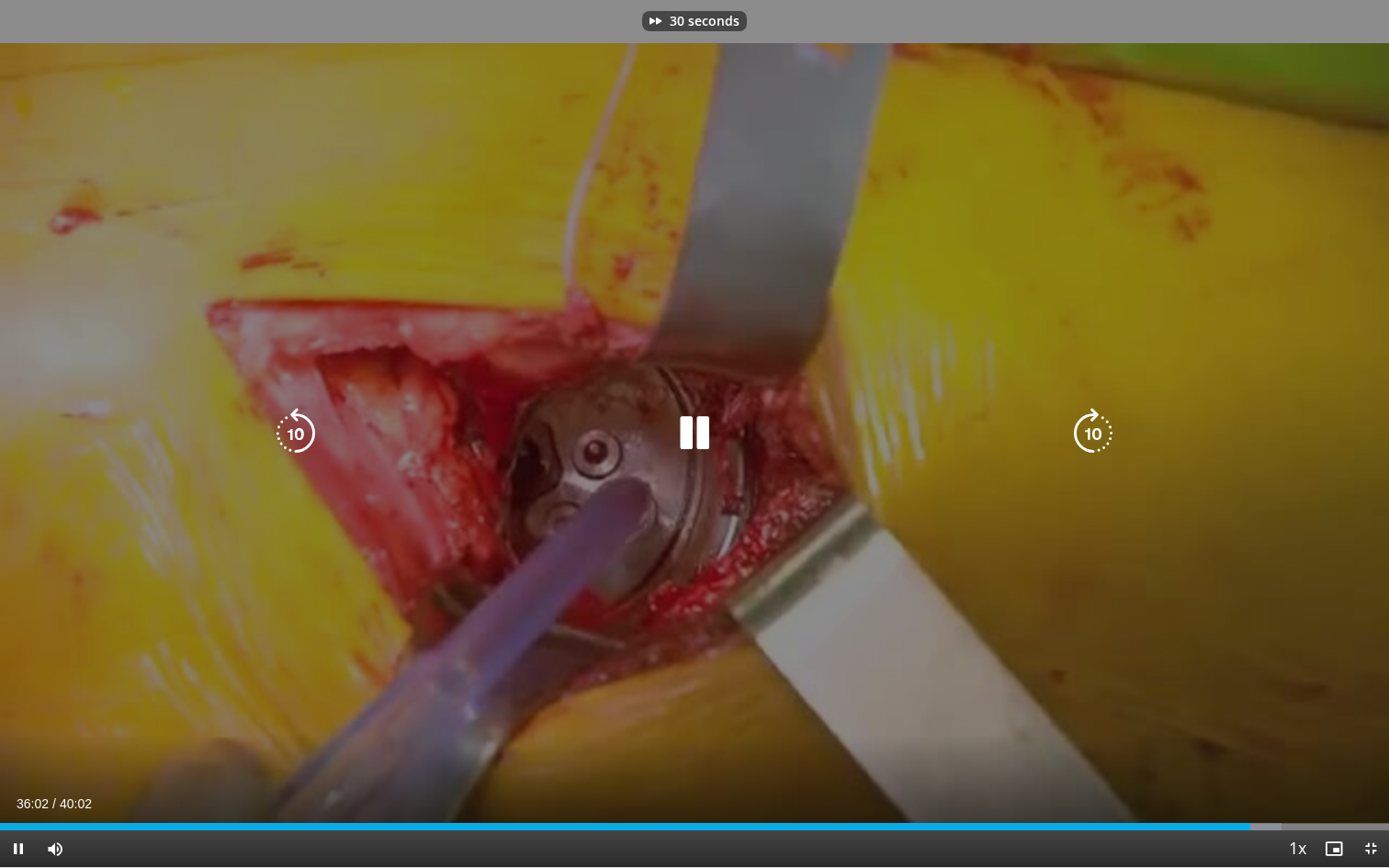 click at bounding box center (1093, 434) 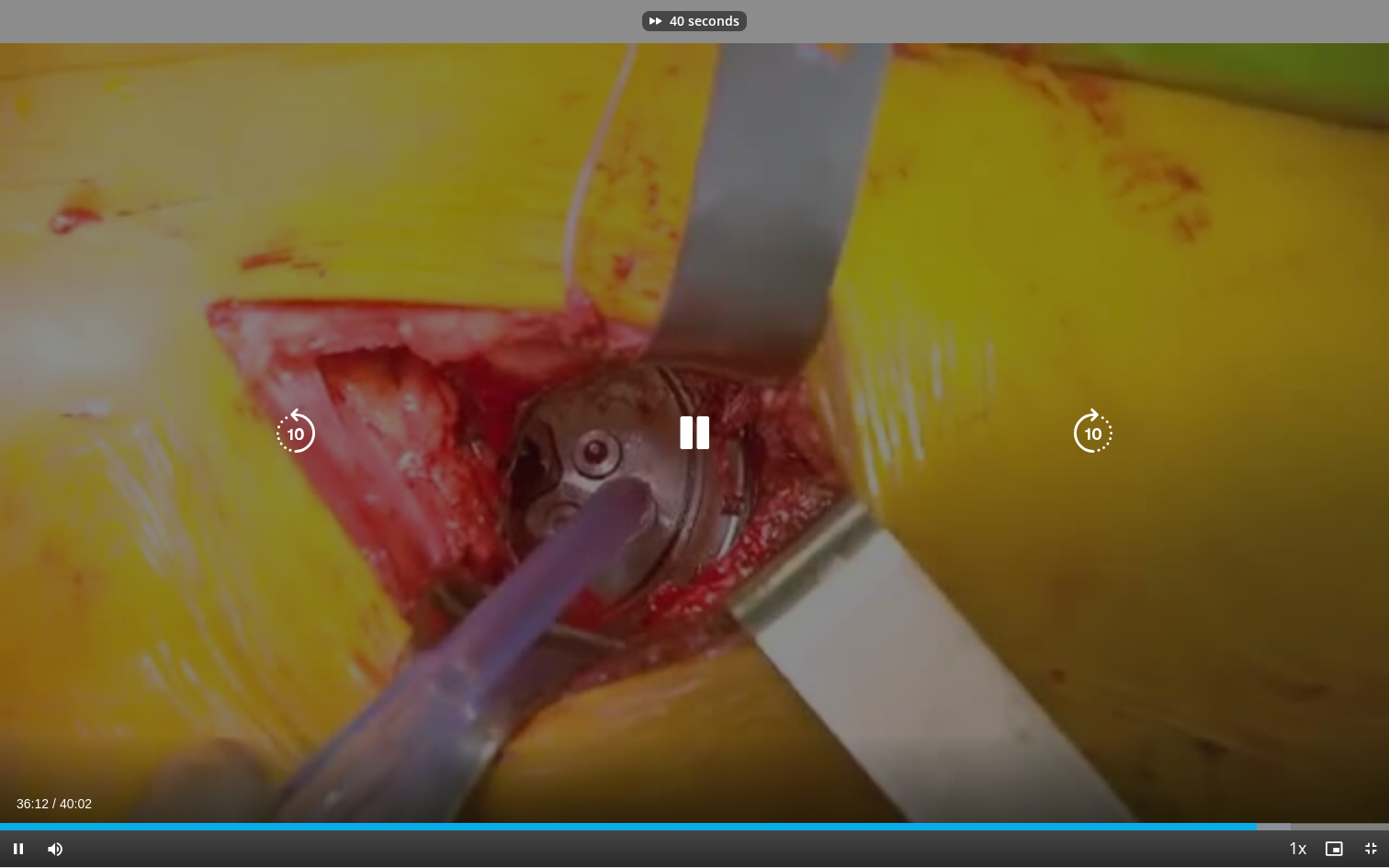 click at bounding box center (1093, 434) 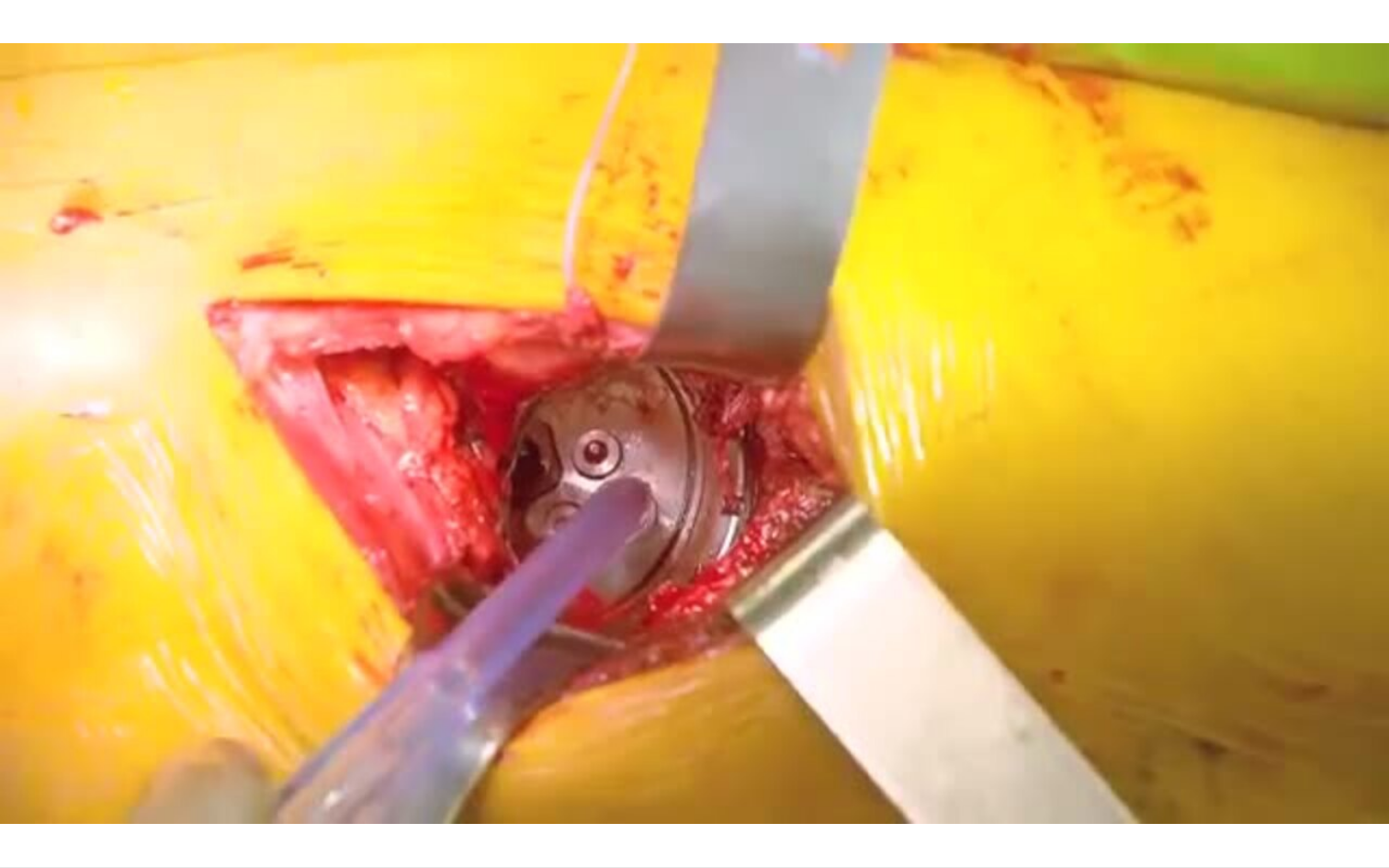 click on "50 seconds
Tap to unmute" at bounding box center [694, 434] 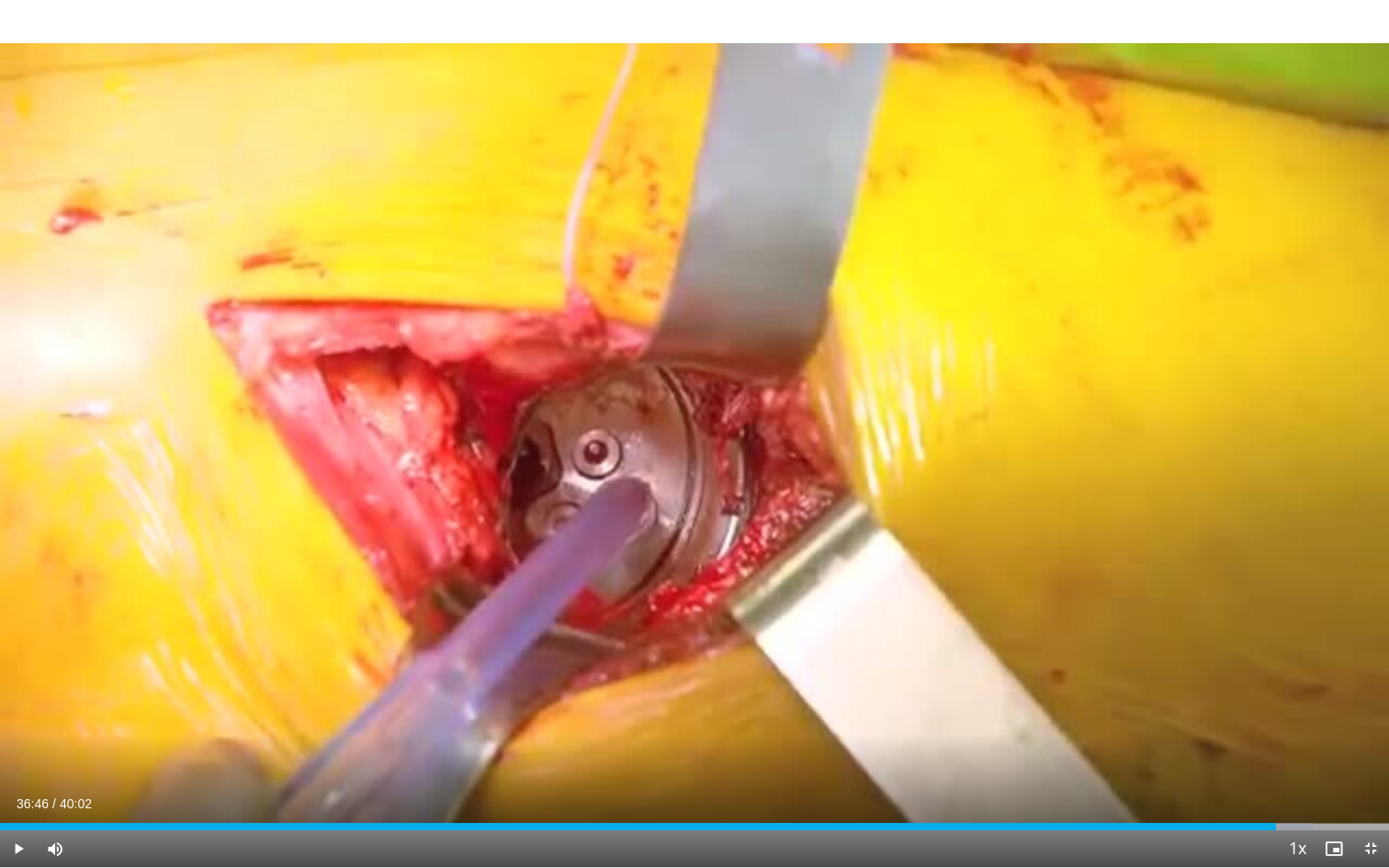 click on "50 seconds
Tap to unmute" at bounding box center [694, 434] 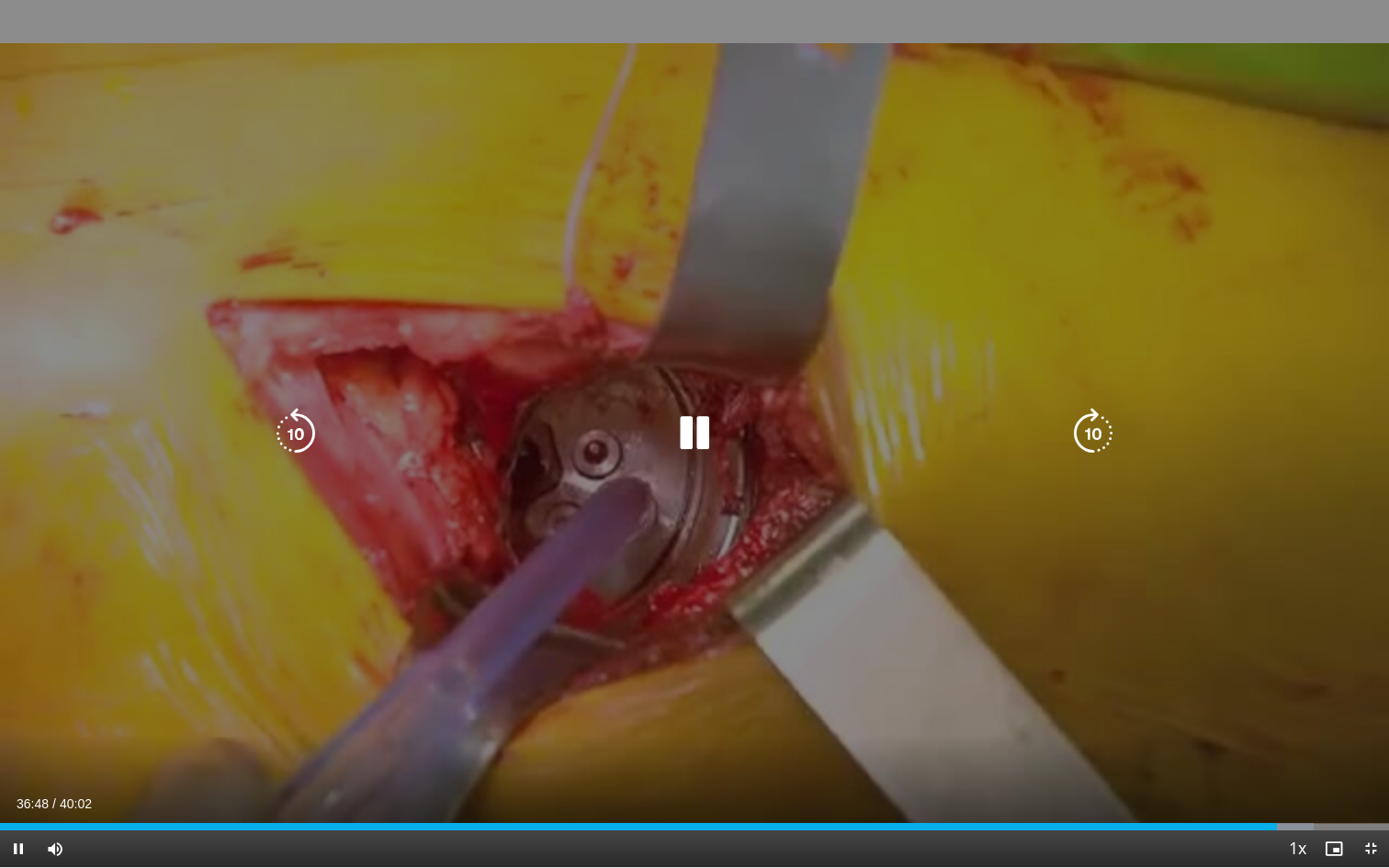 click at bounding box center (1093, 434) 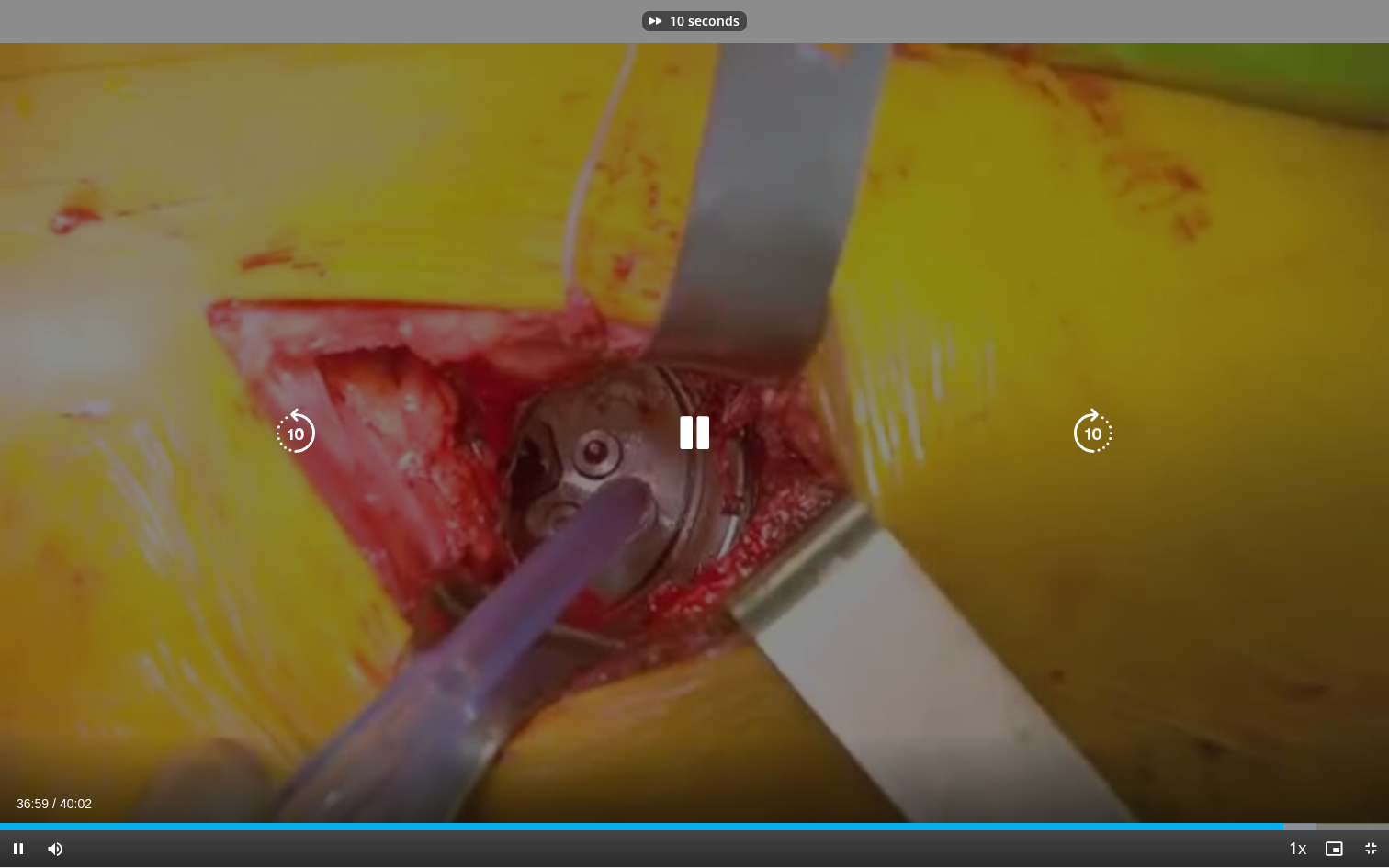 click at bounding box center [1093, 434] 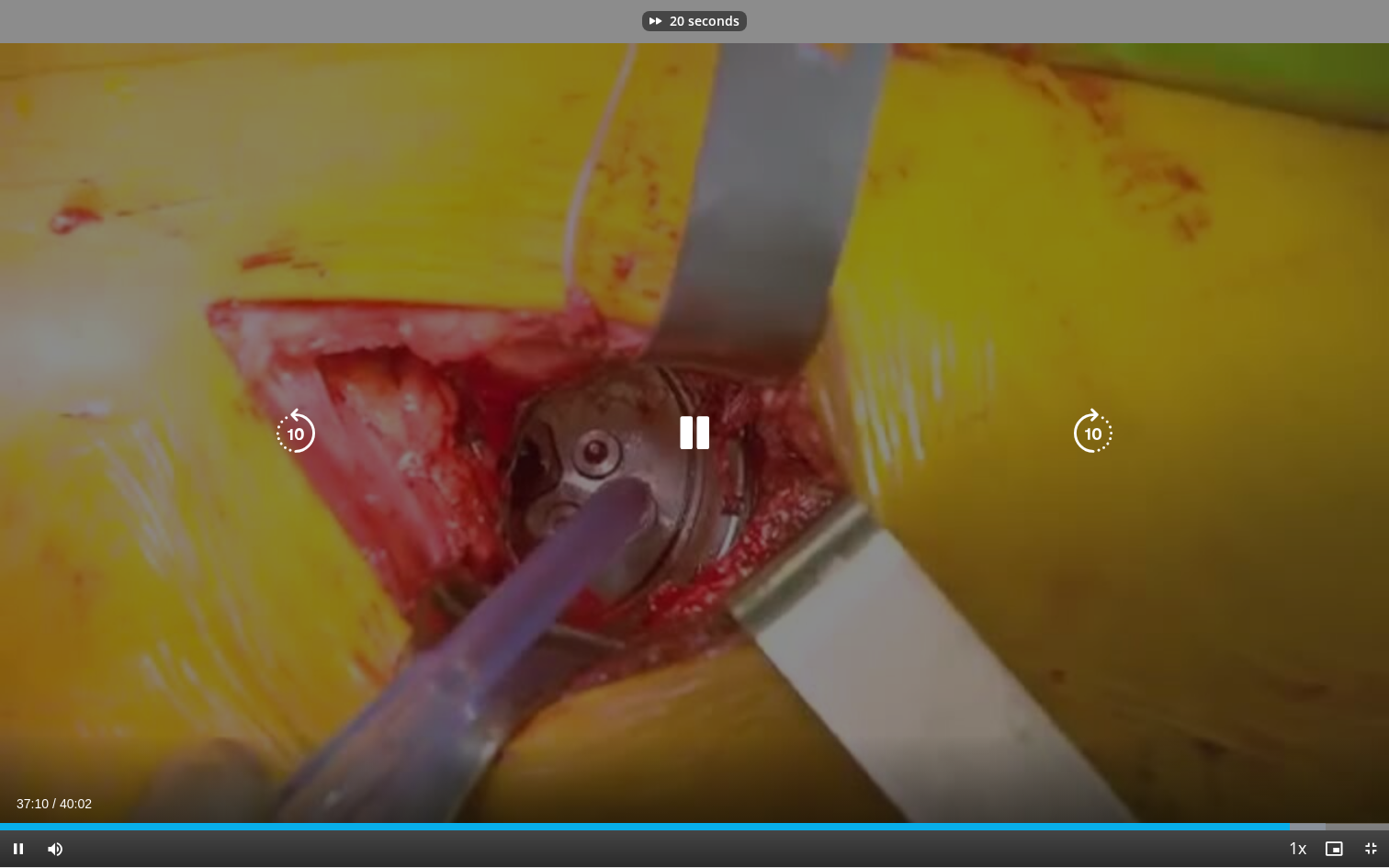 click at bounding box center [1093, 434] 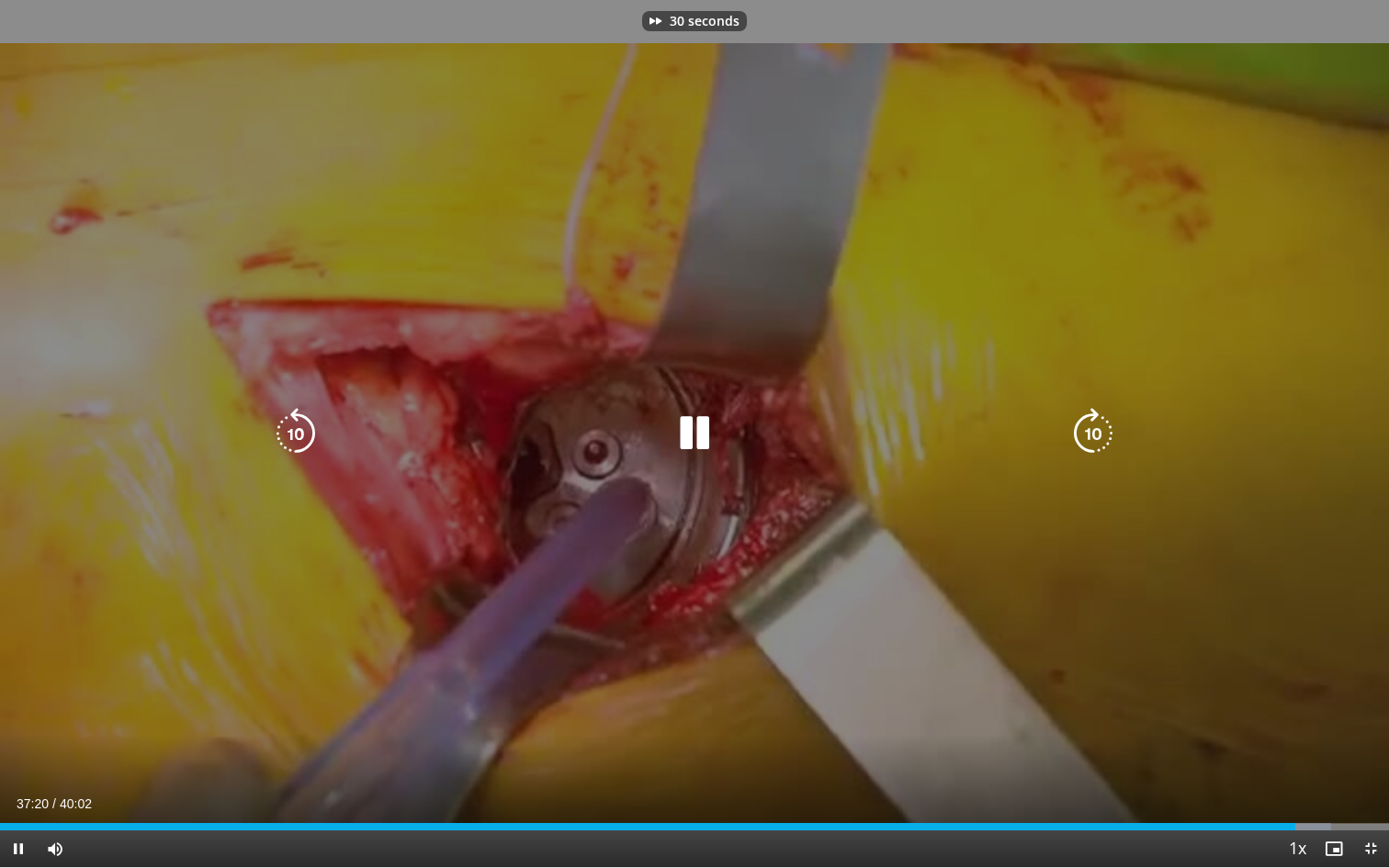 click at bounding box center (1093, 434) 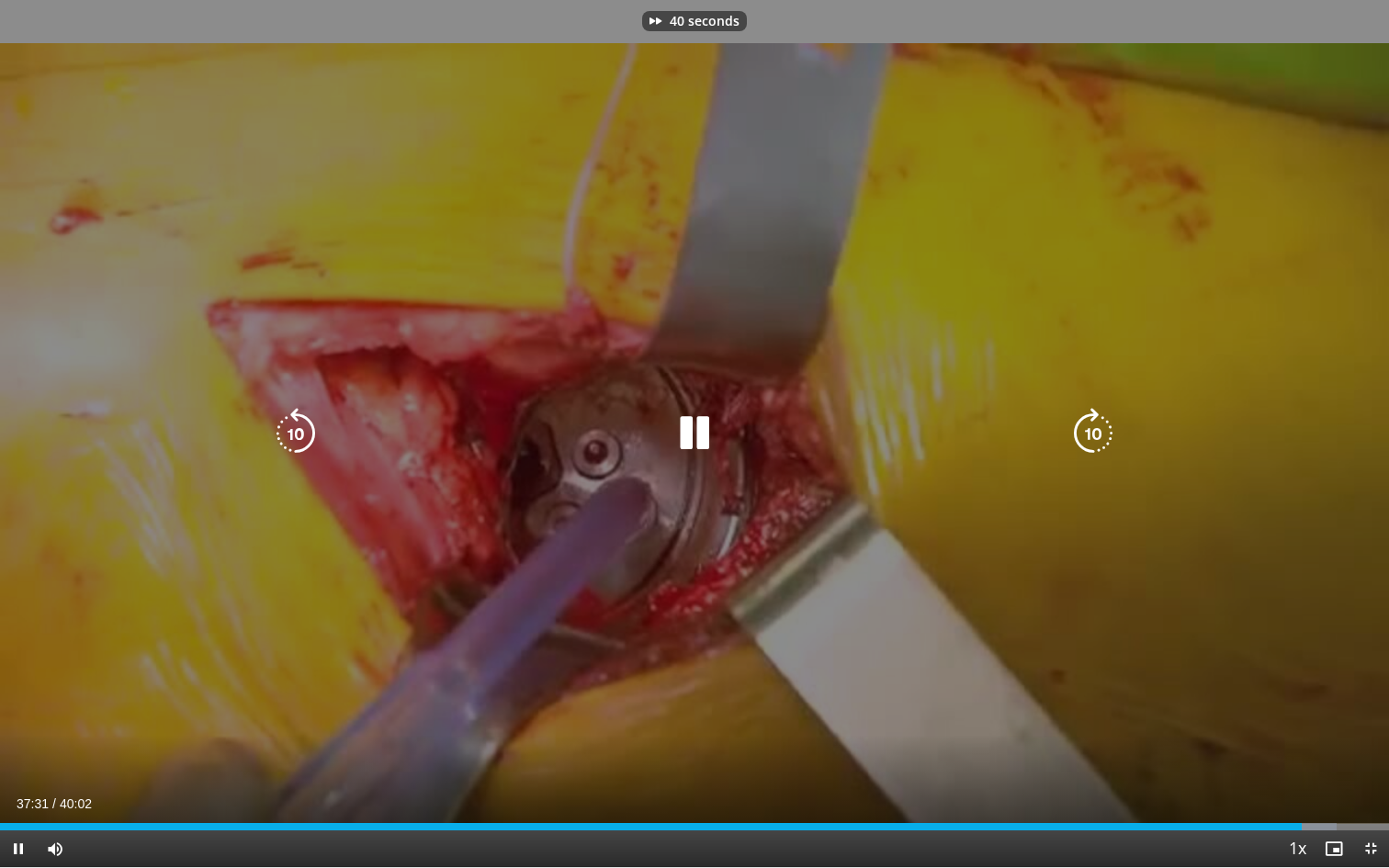 click at bounding box center (1093, 434) 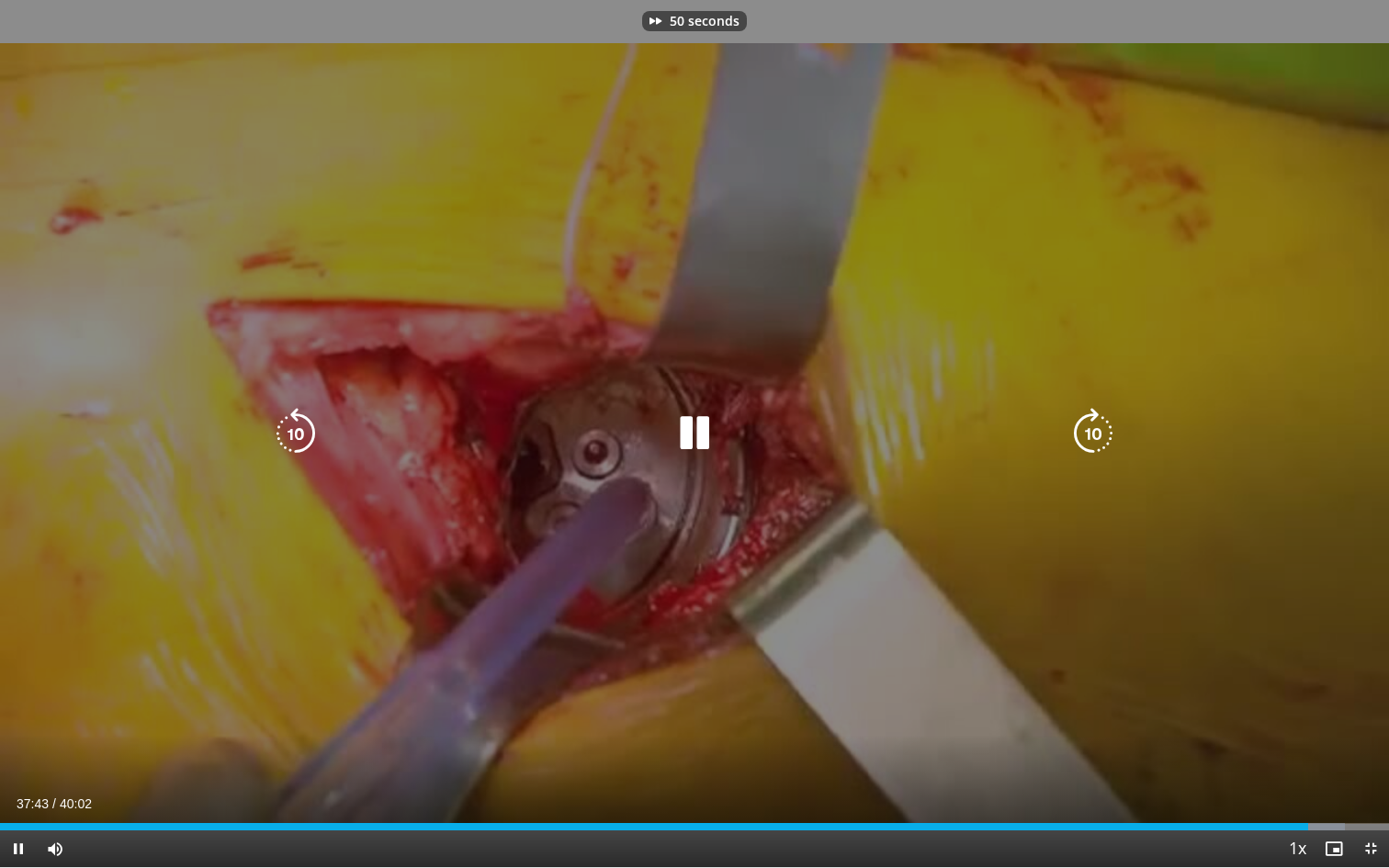 click at bounding box center (296, 434) 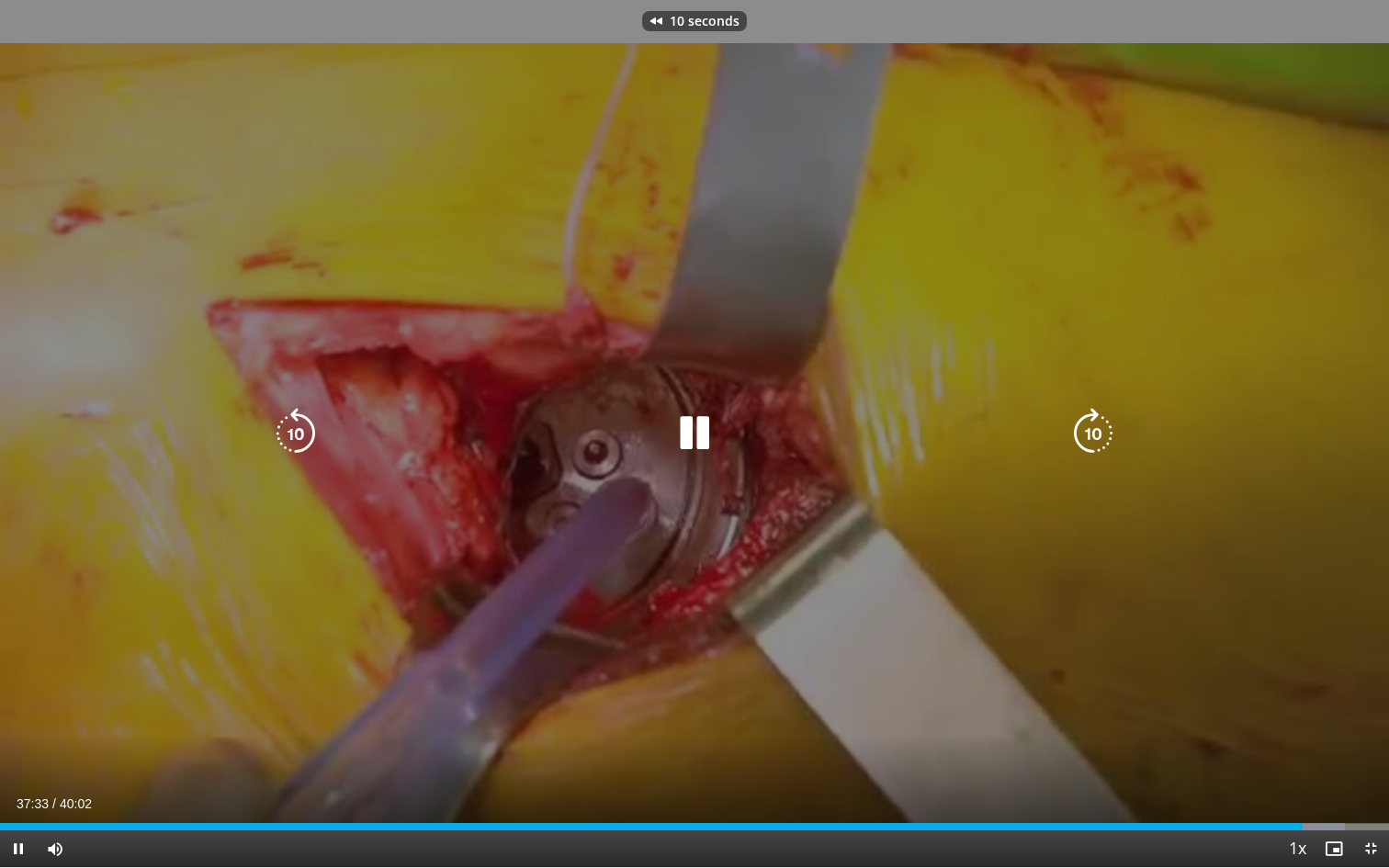 click at bounding box center (296, 434) 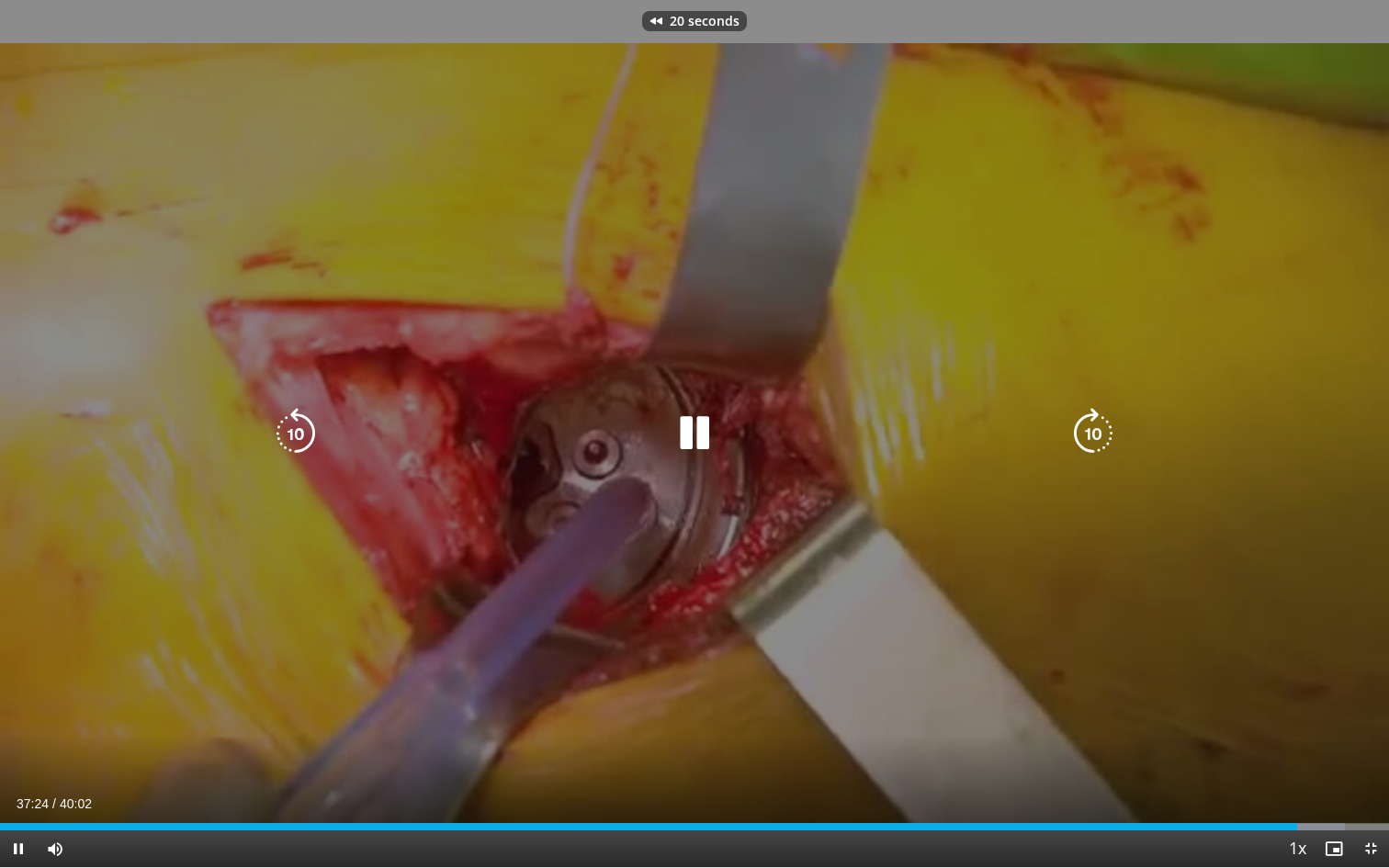 click at bounding box center (296, 434) 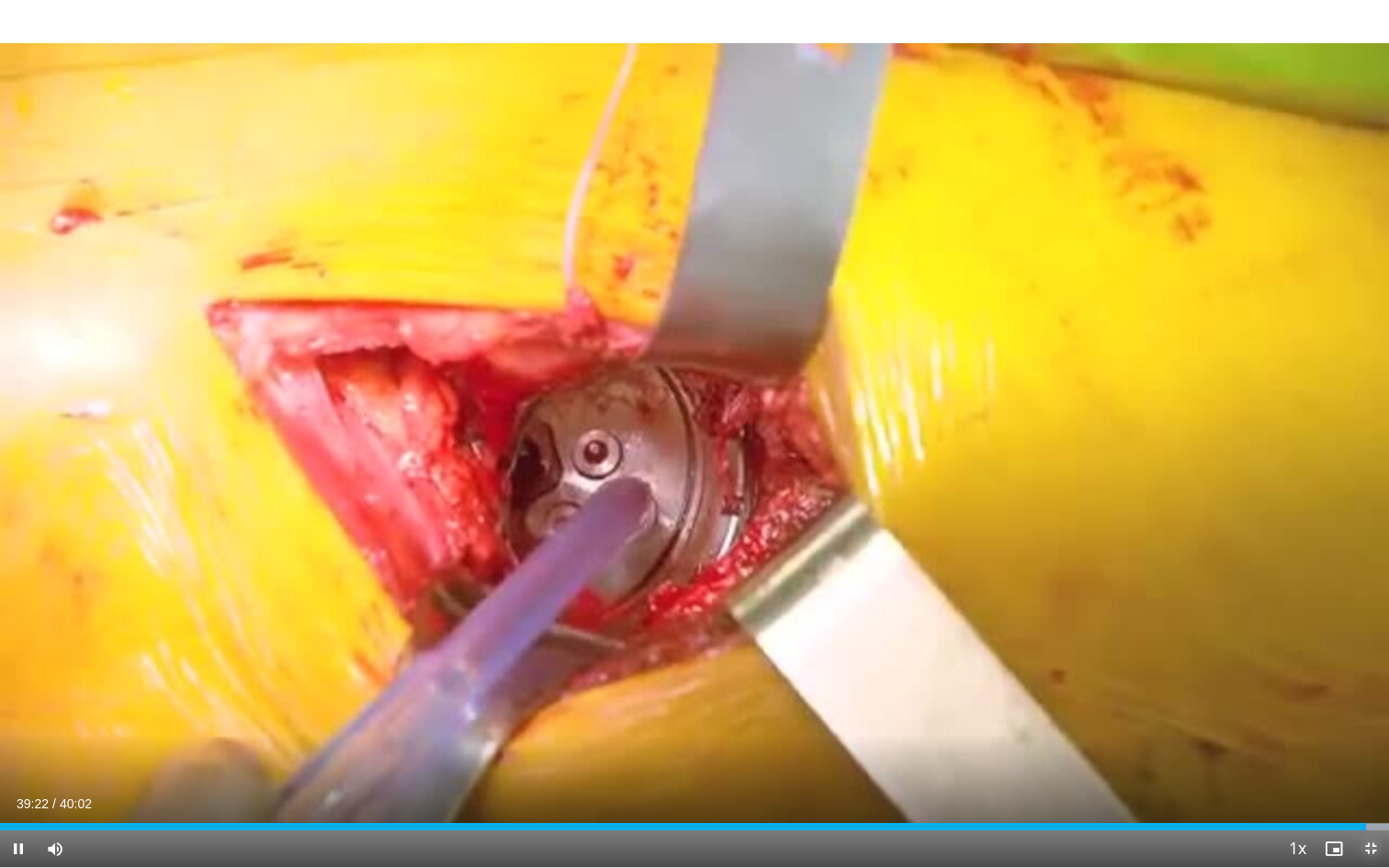 click at bounding box center (1371, 849) 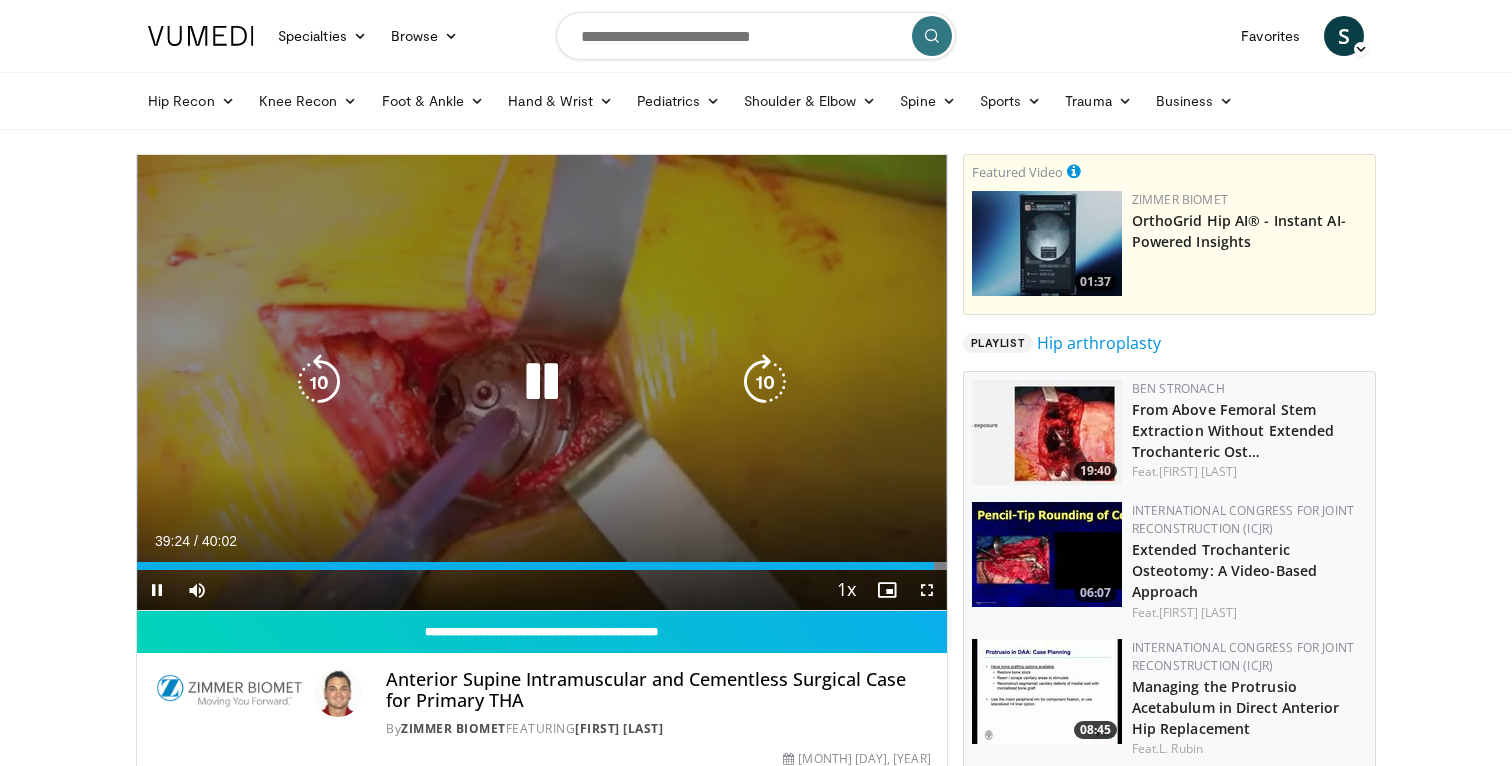 click at bounding box center [542, 382] 